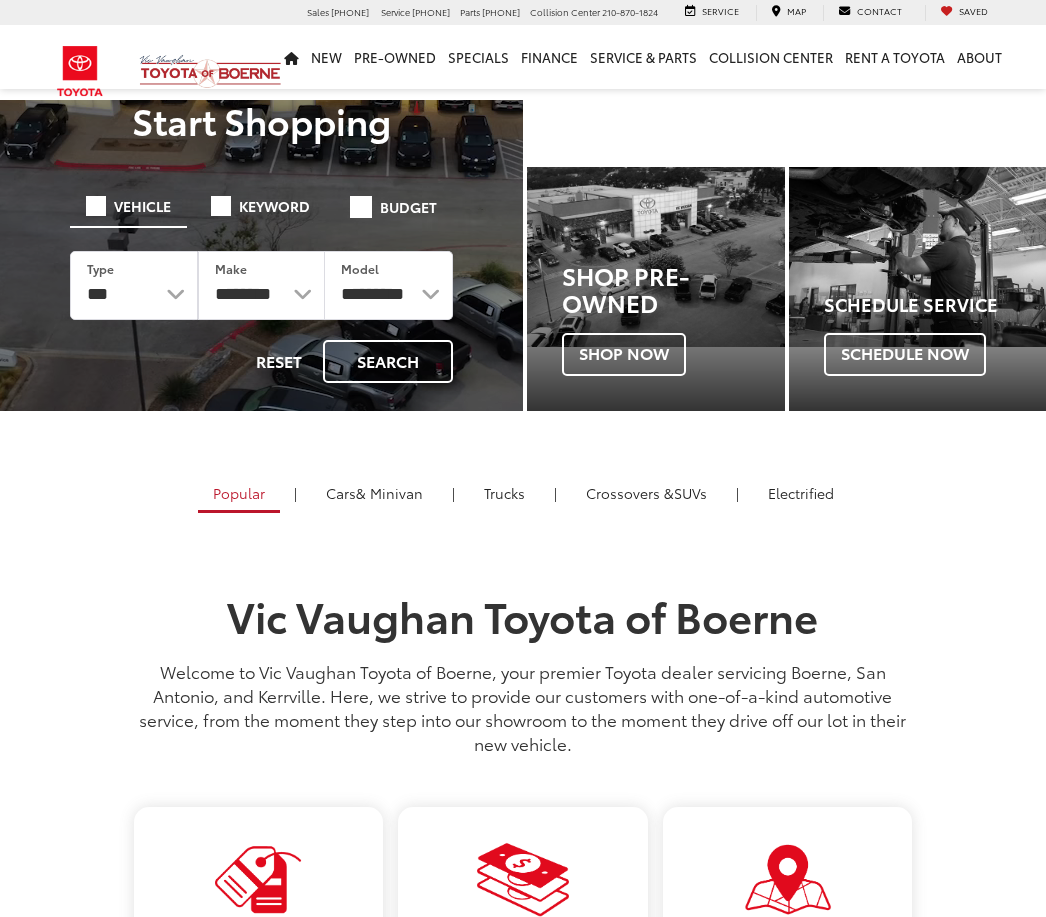 scroll, scrollTop: 0, scrollLeft: 0, axis: both 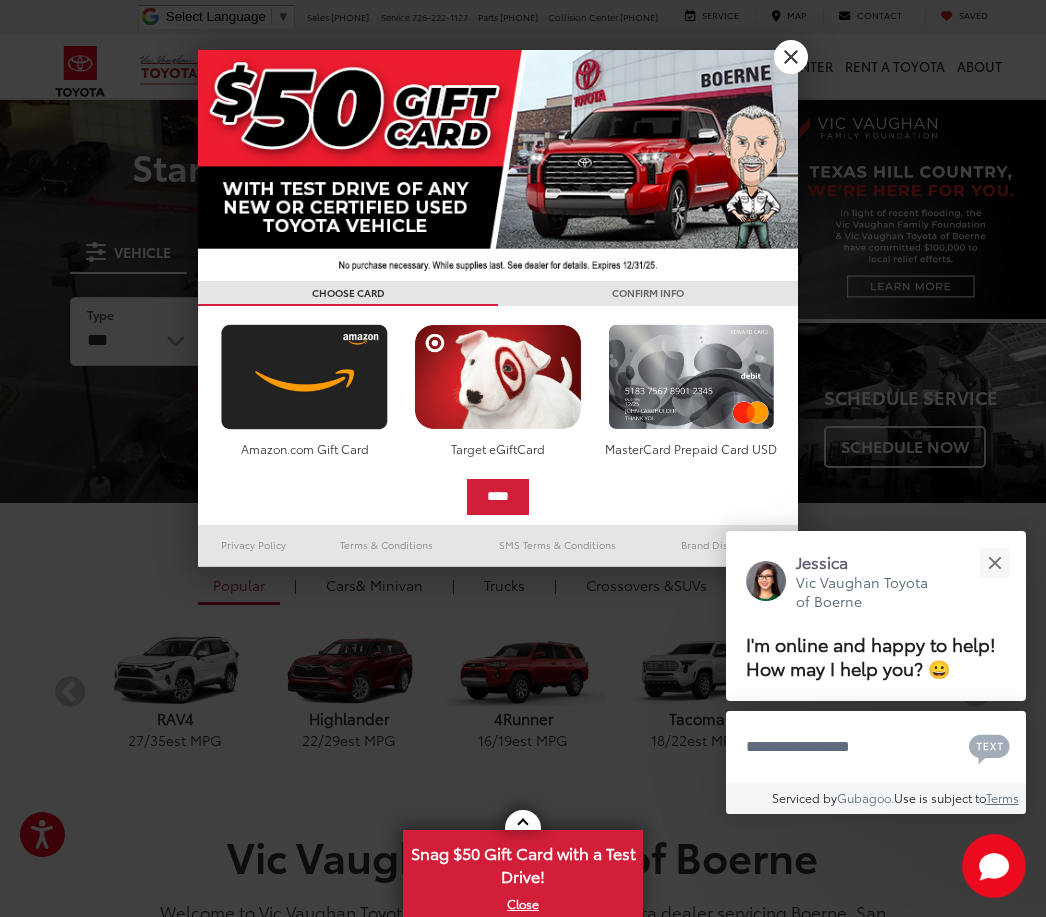 click on "X" at bounding box center (791, 57) 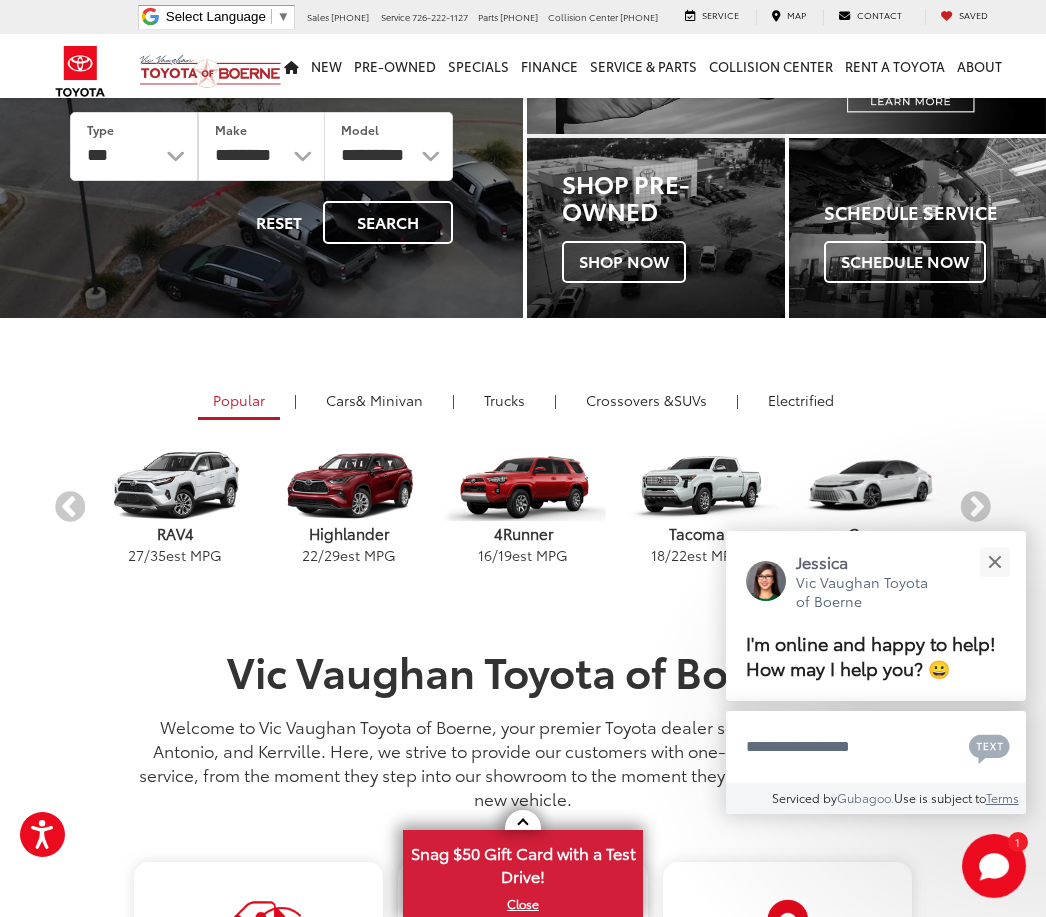 scroll, scrollTop: 187, scrollLeft: 0, axis: vertical 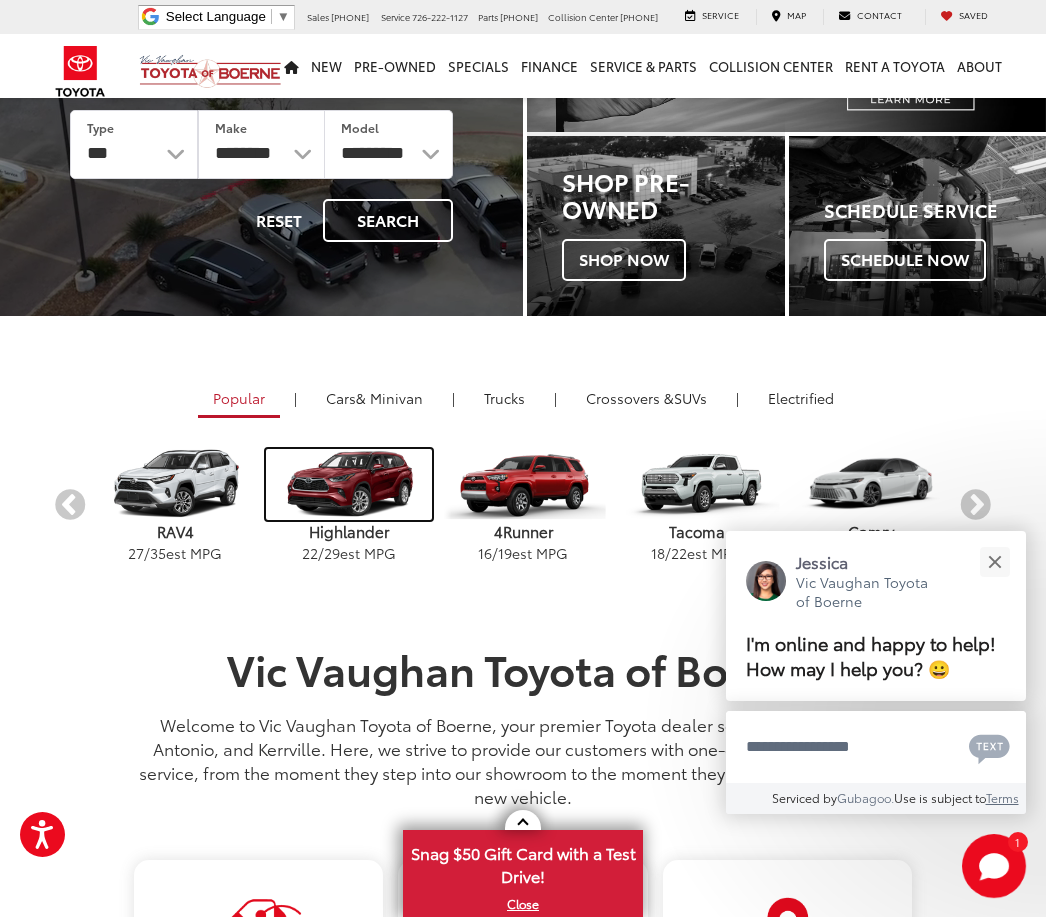 click at bounding box center (348, 484) 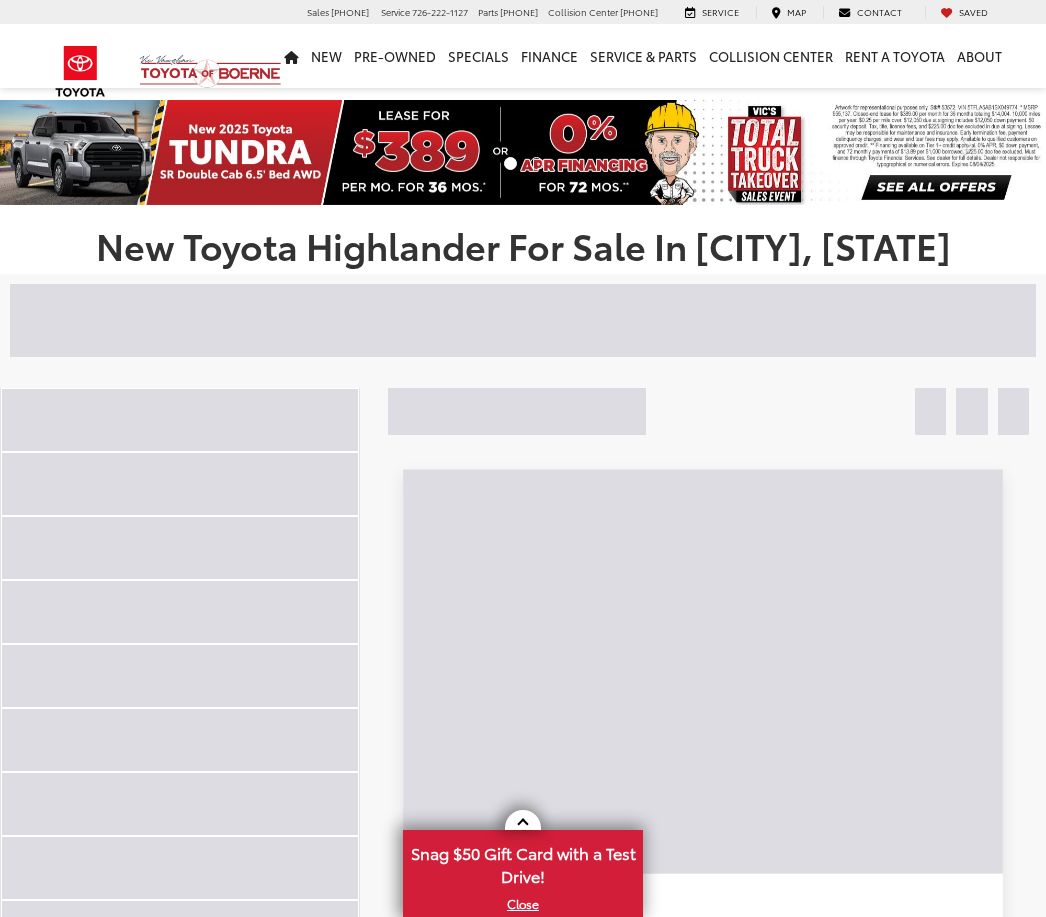 scroll, scrollTop: 0, scrollLeft: 0, axis: both 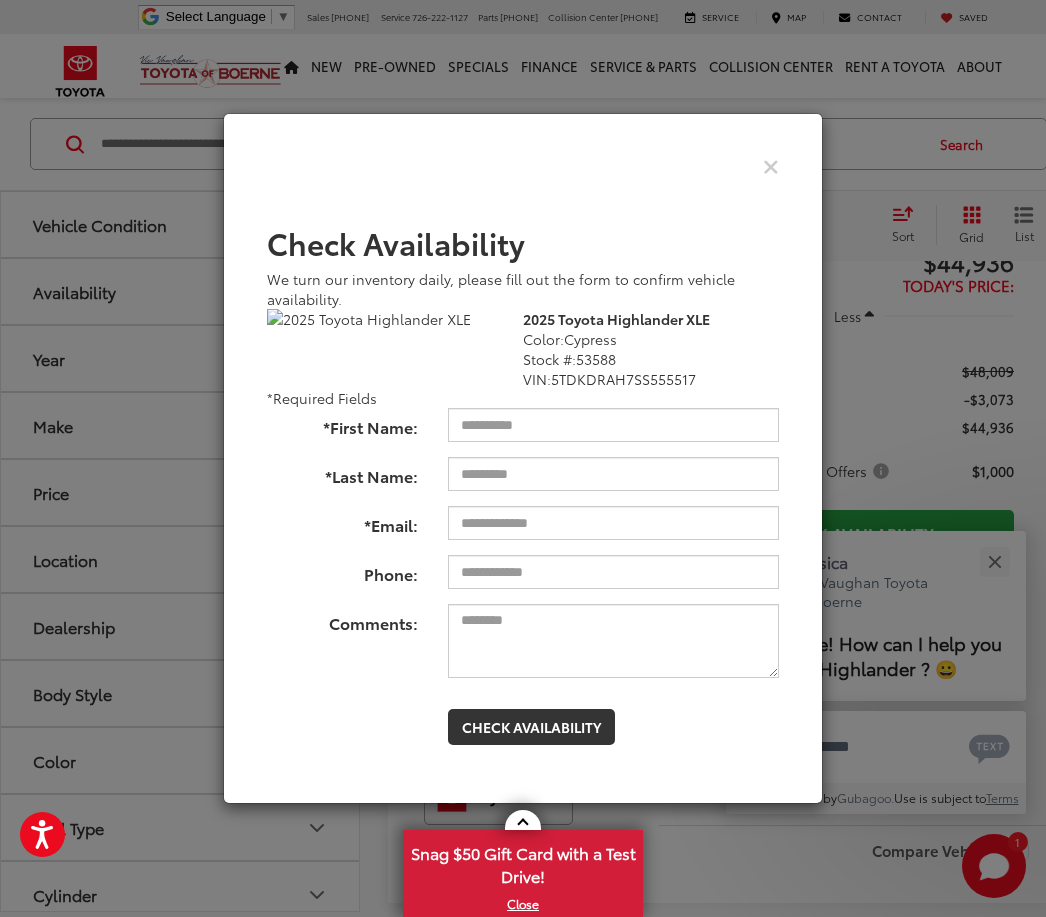 click at bounding box center [523, 166] 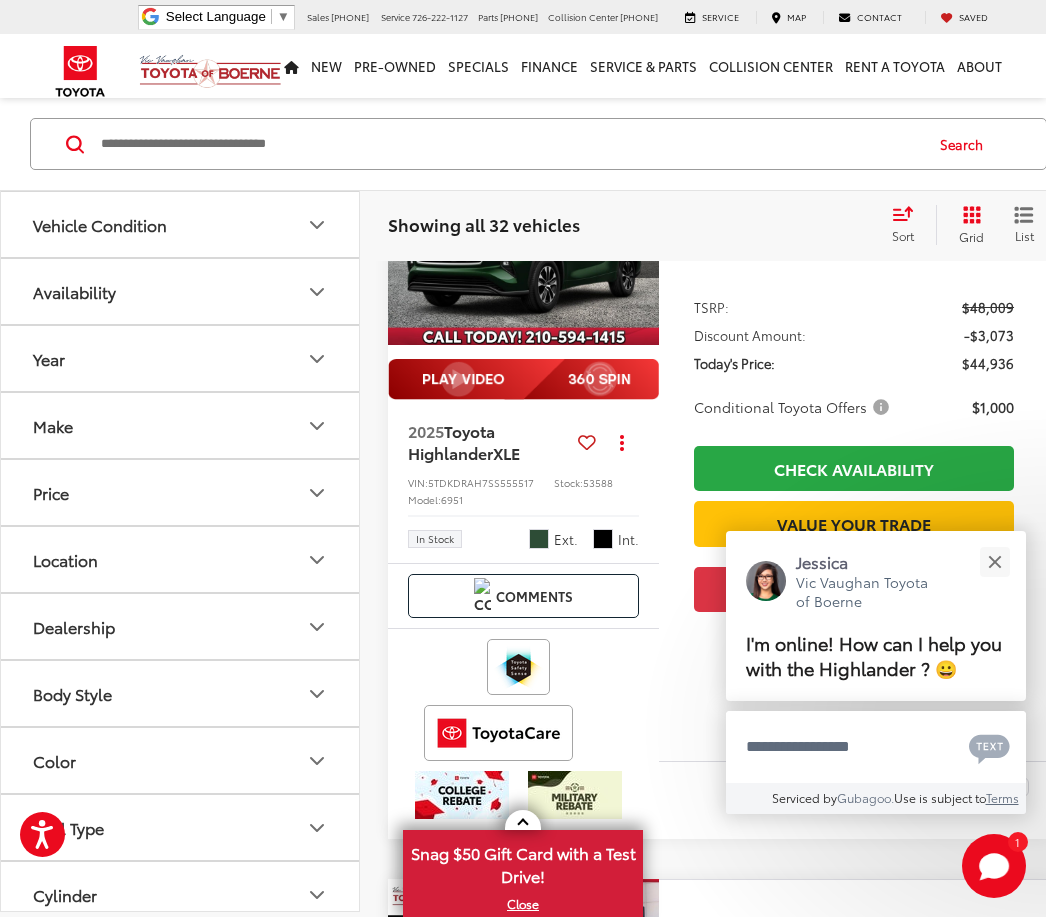 scroll, scrollTop: 306, scrollLeft: 0, axis: vertical 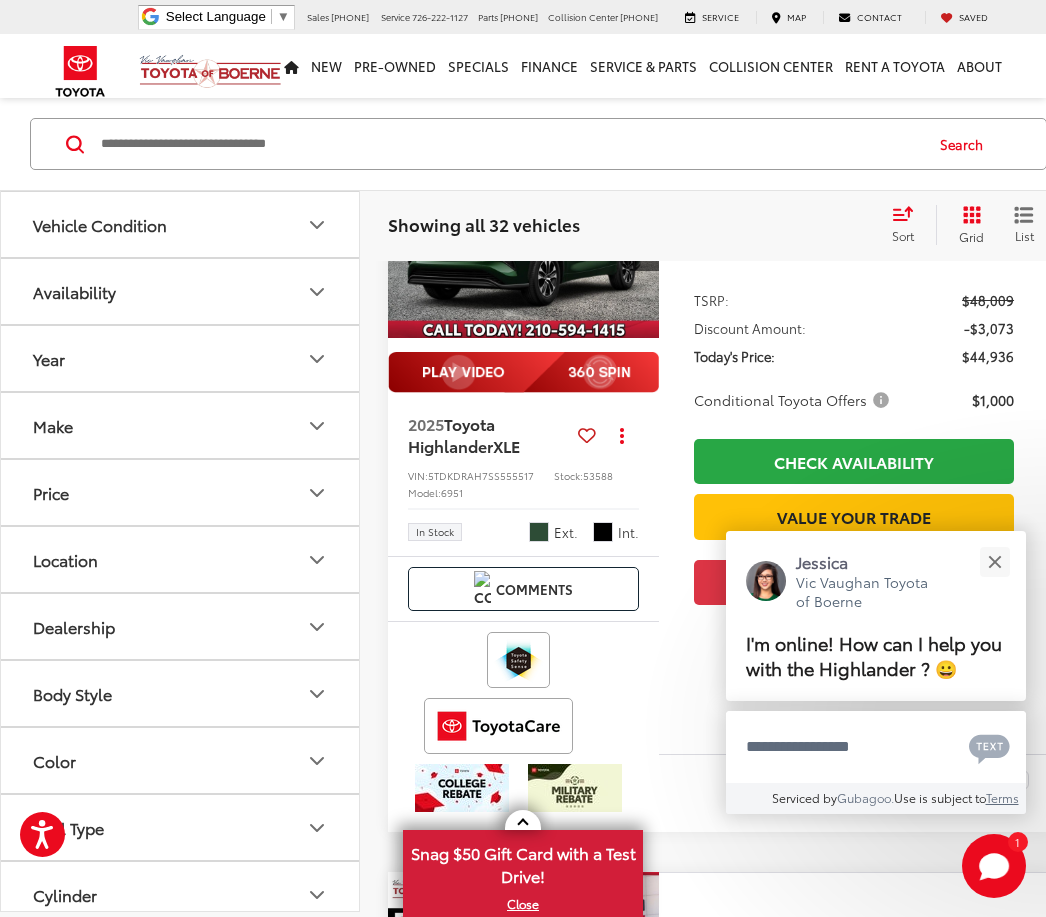 click at bounding box center [994, 562] 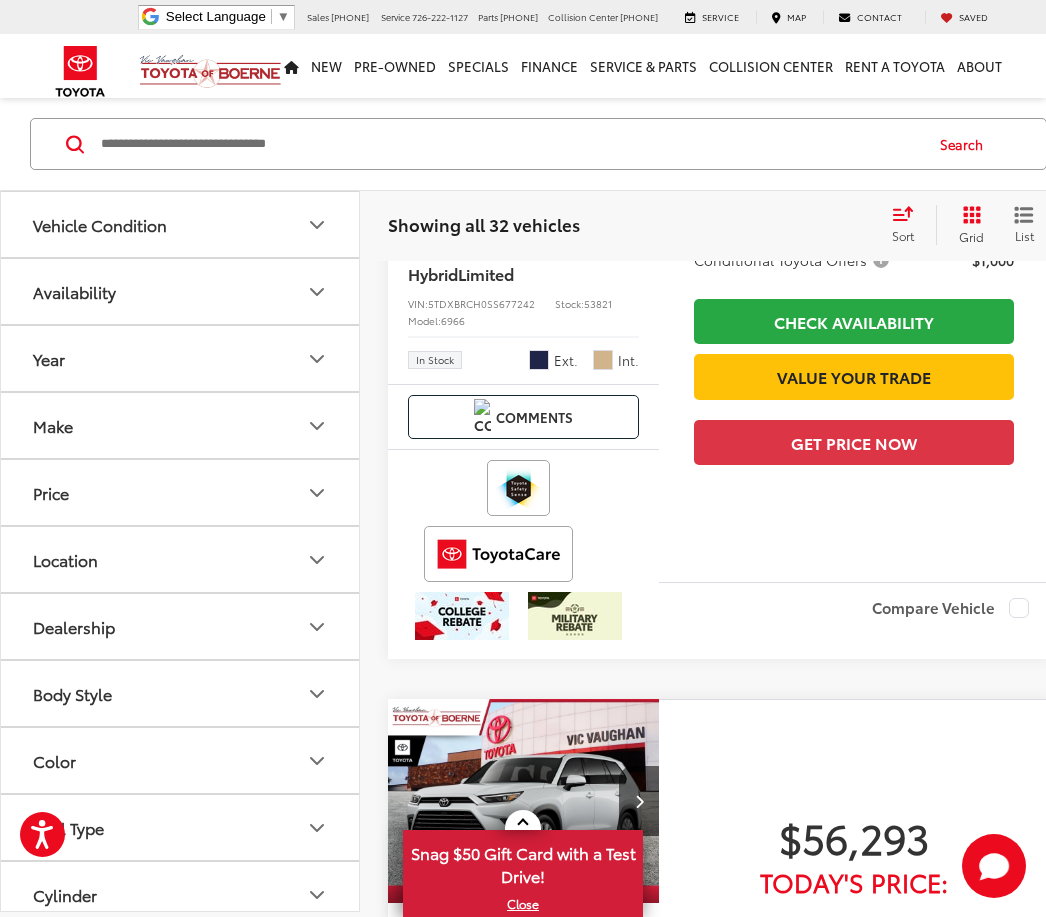 scroll, scrollTop: 4108, scrollLeft: 0, axis: vertical 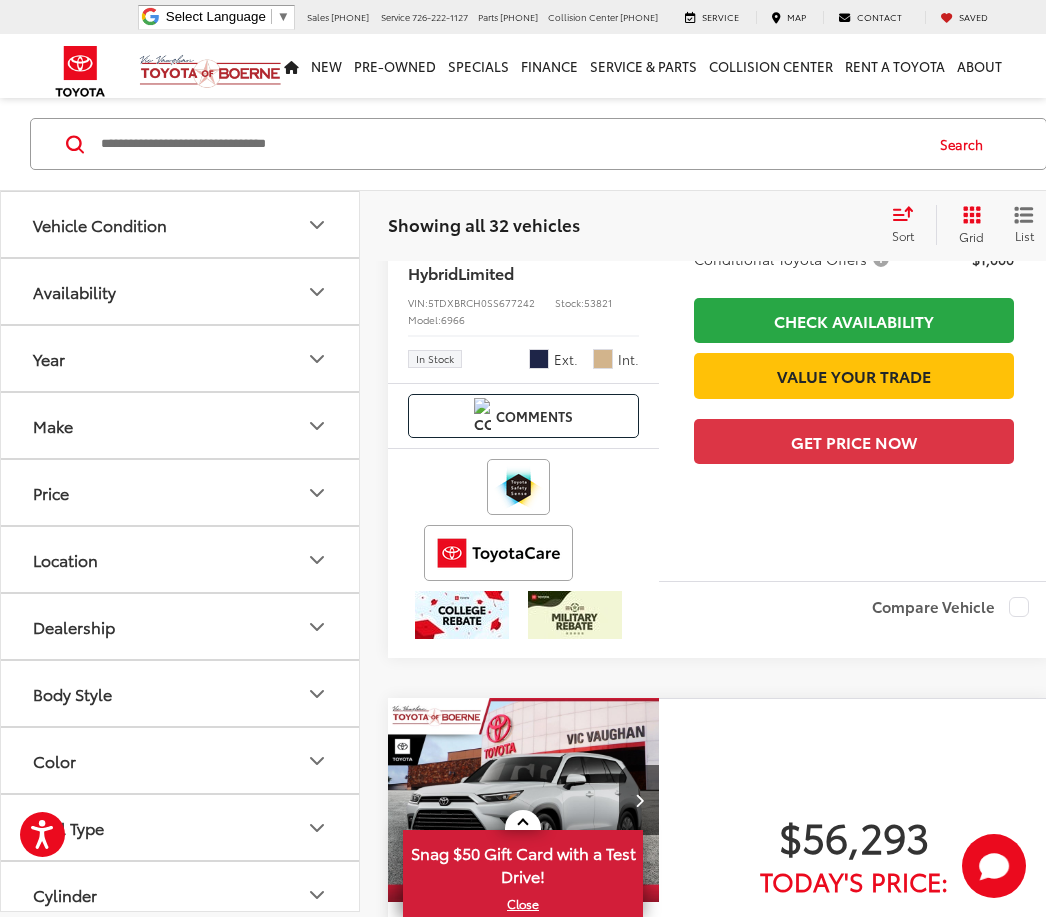 click on "2025  Toyota Highlander Hybrid  Limited
Copy Link Share Print View Details VIN:  5TDXBRCH0SS677242 Stock:  53821 Model:  6966 In Stock Ext. Int." at bounding box center [523, 290] 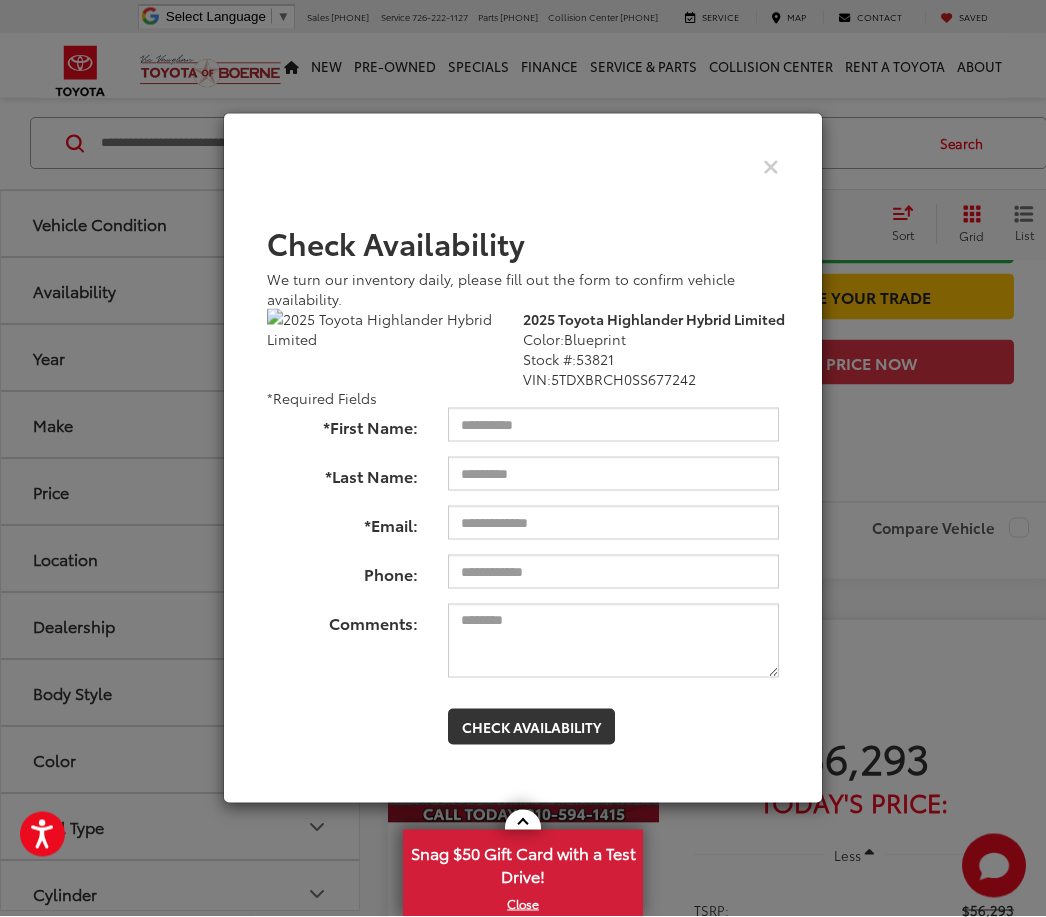 scroll, scrollTop: 4188, scrollLeft: 0, axis: vertical 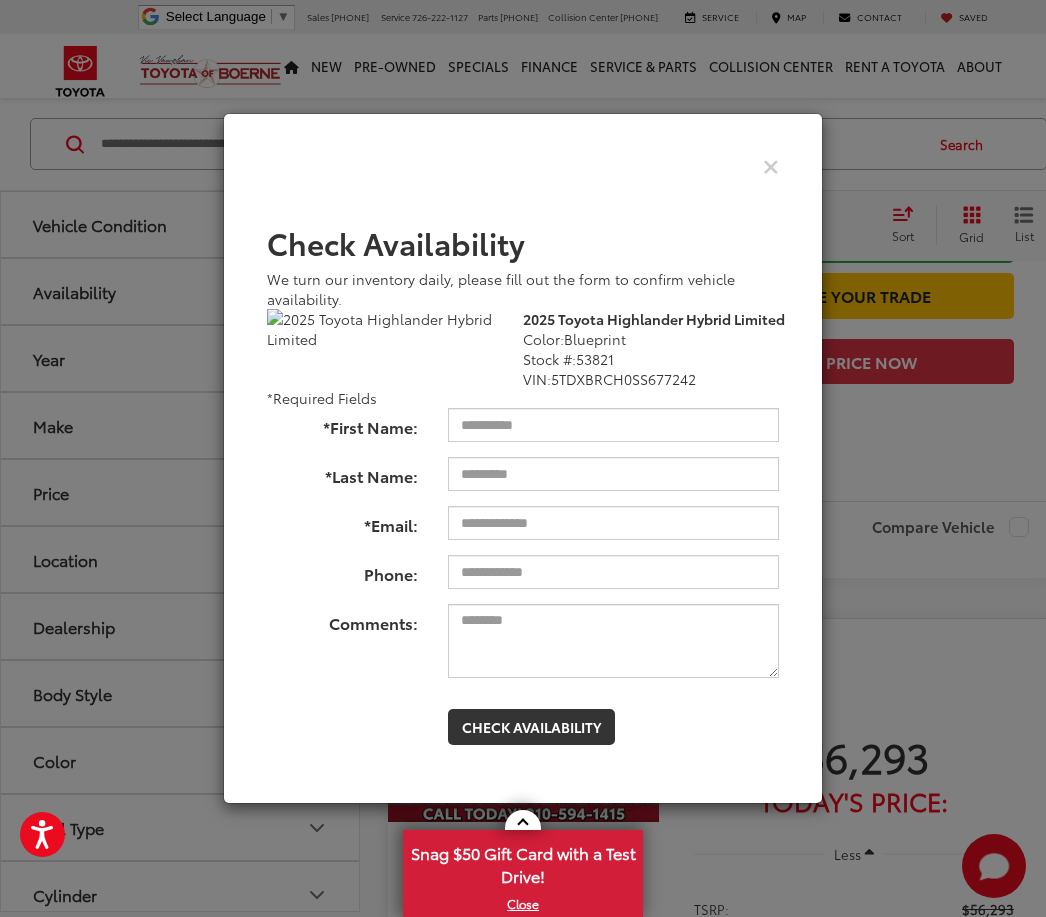 click at bounding box center (523, 166) 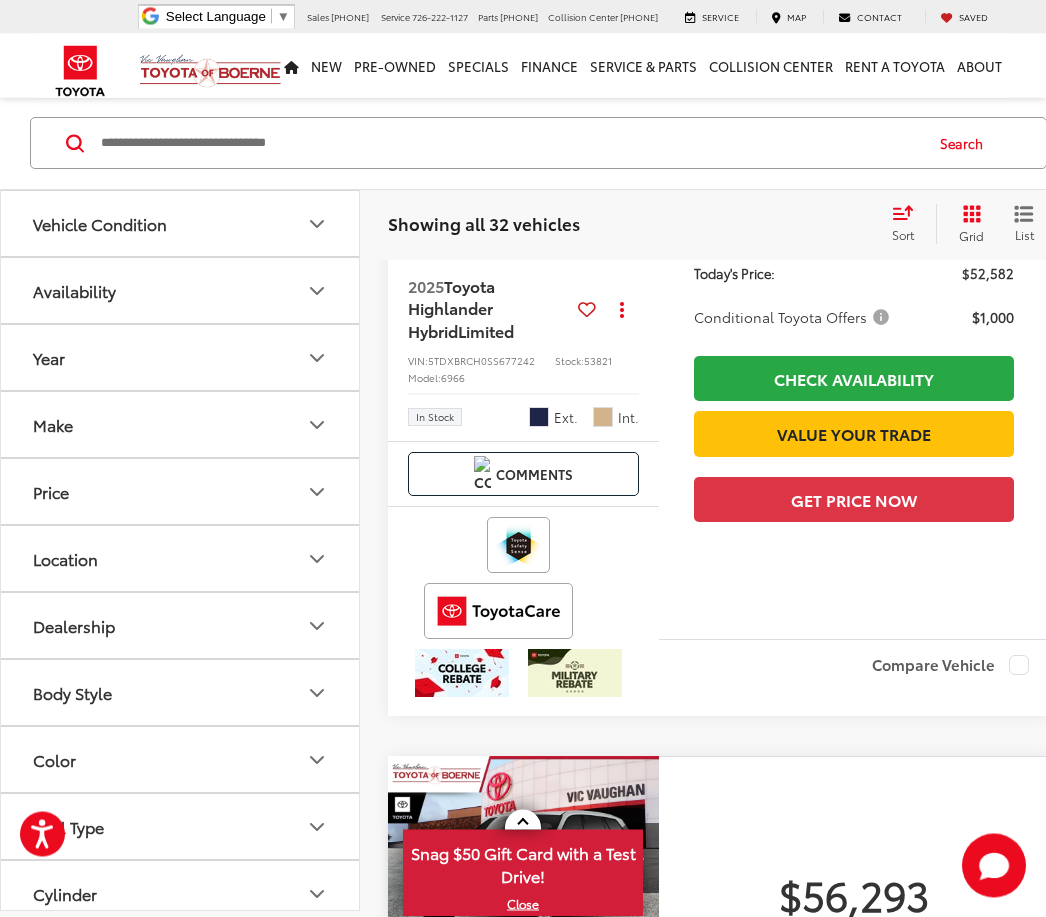 scroll, scrollTop: 3975, scrollLeft: 0, axis: vertical 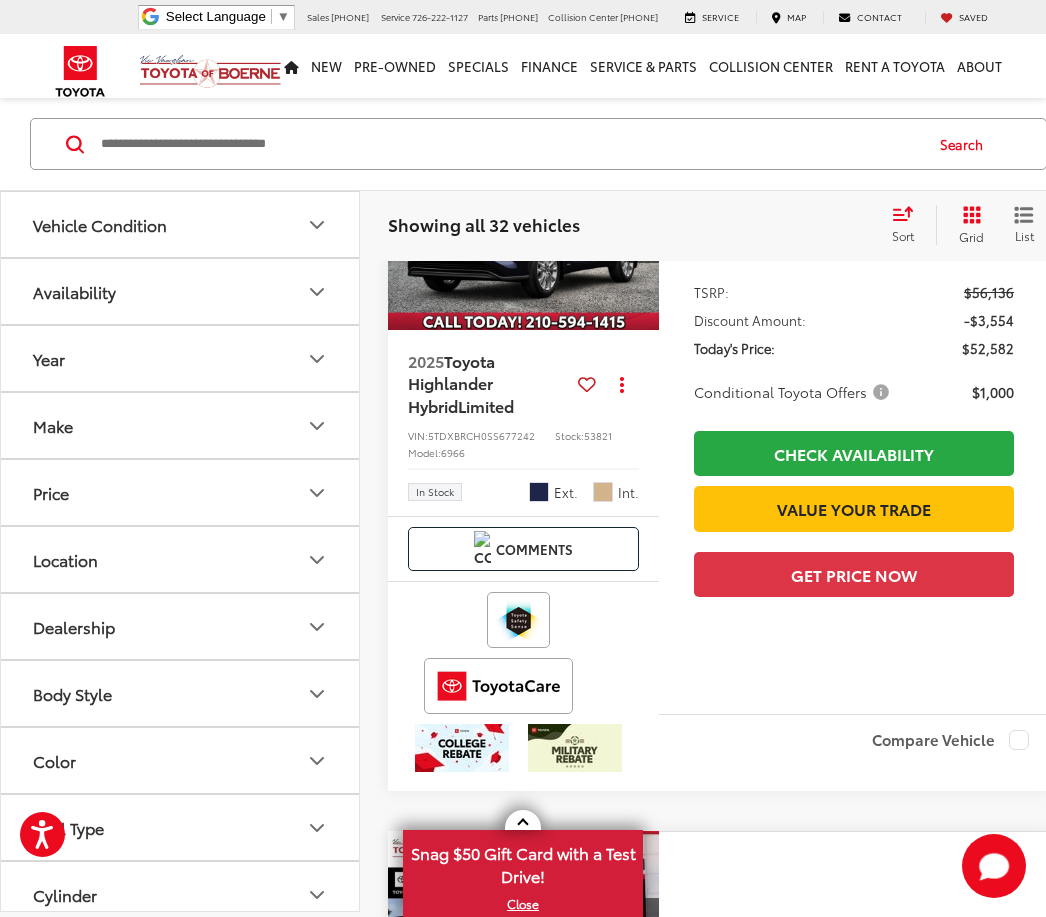click at bounding box center (639, 228) 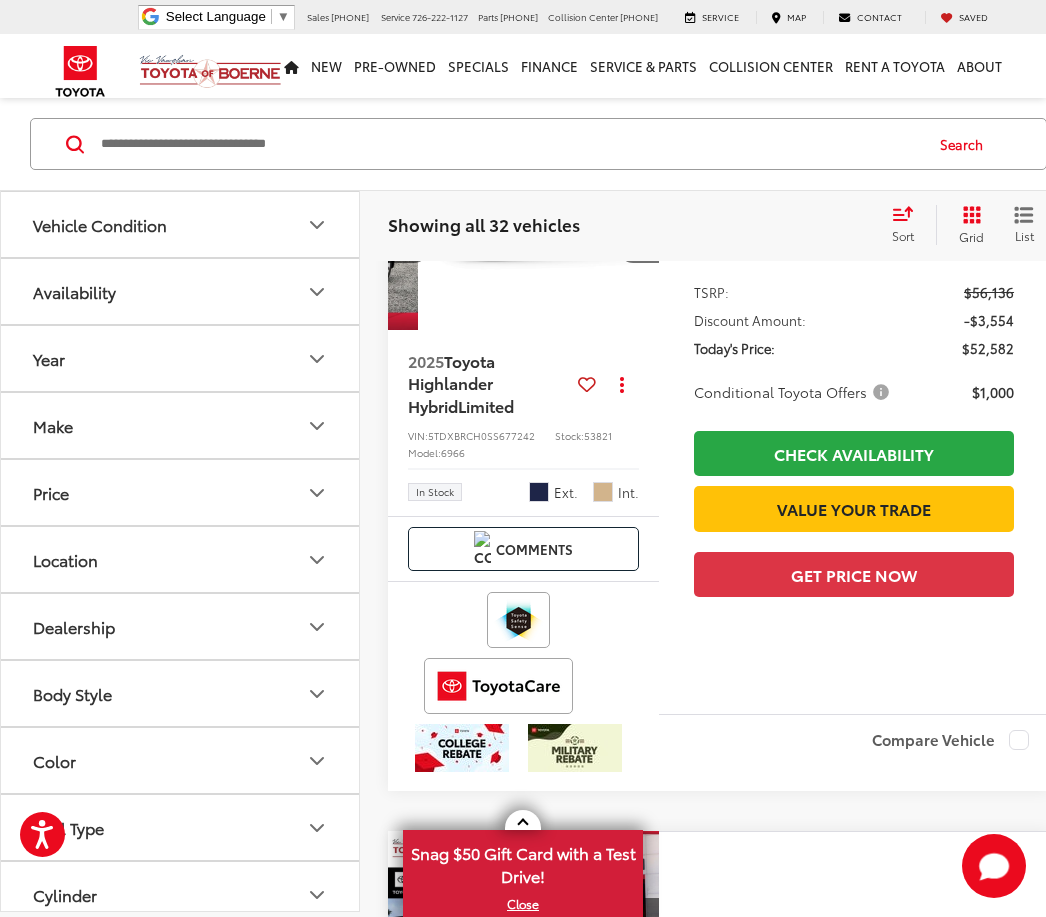 click at bounding box center [639, 228] 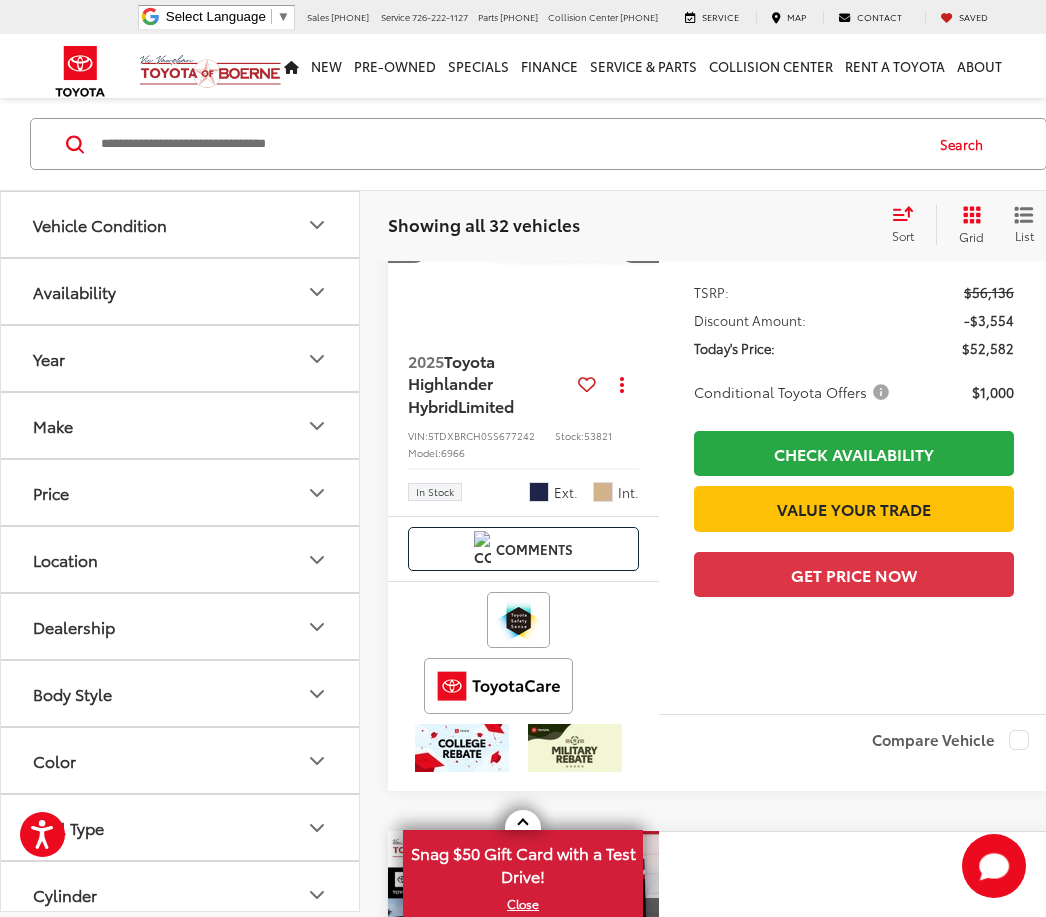 scroll, scrollTop: 0, scrollLeft: 486, axis: horizontal 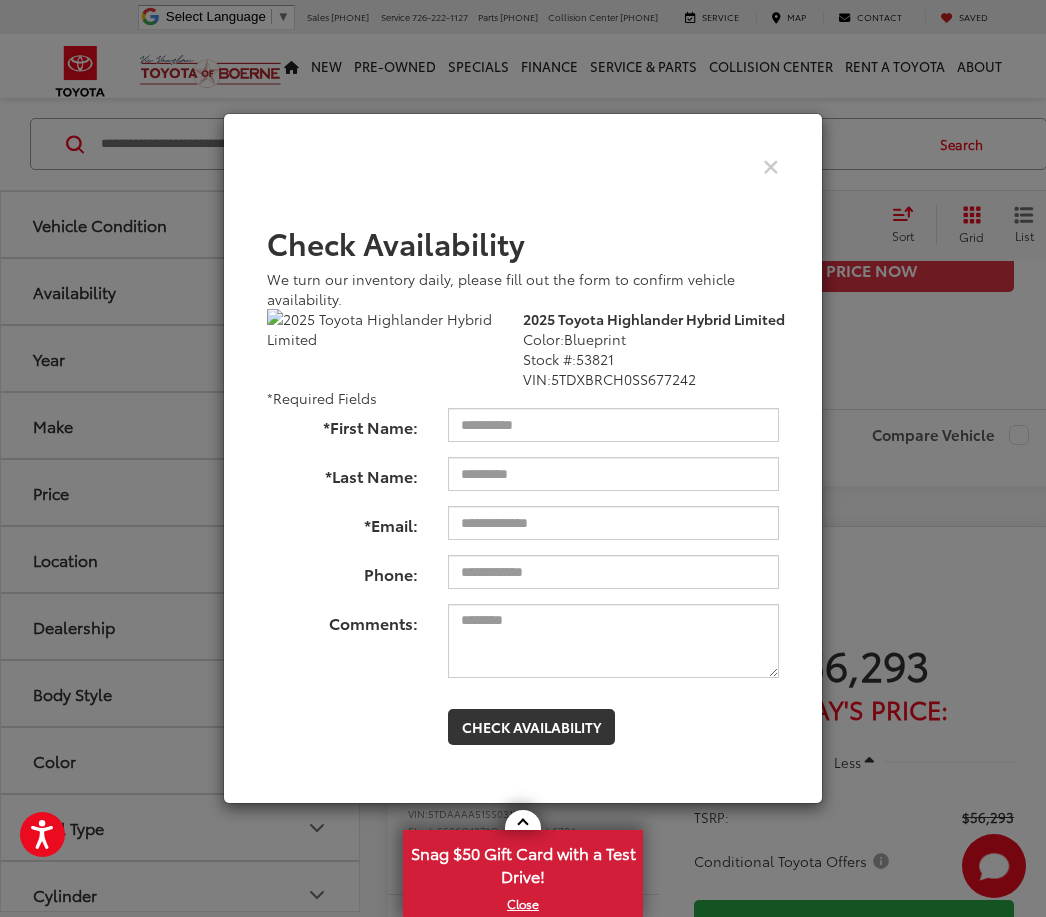 click at bounding box center [771, 165] 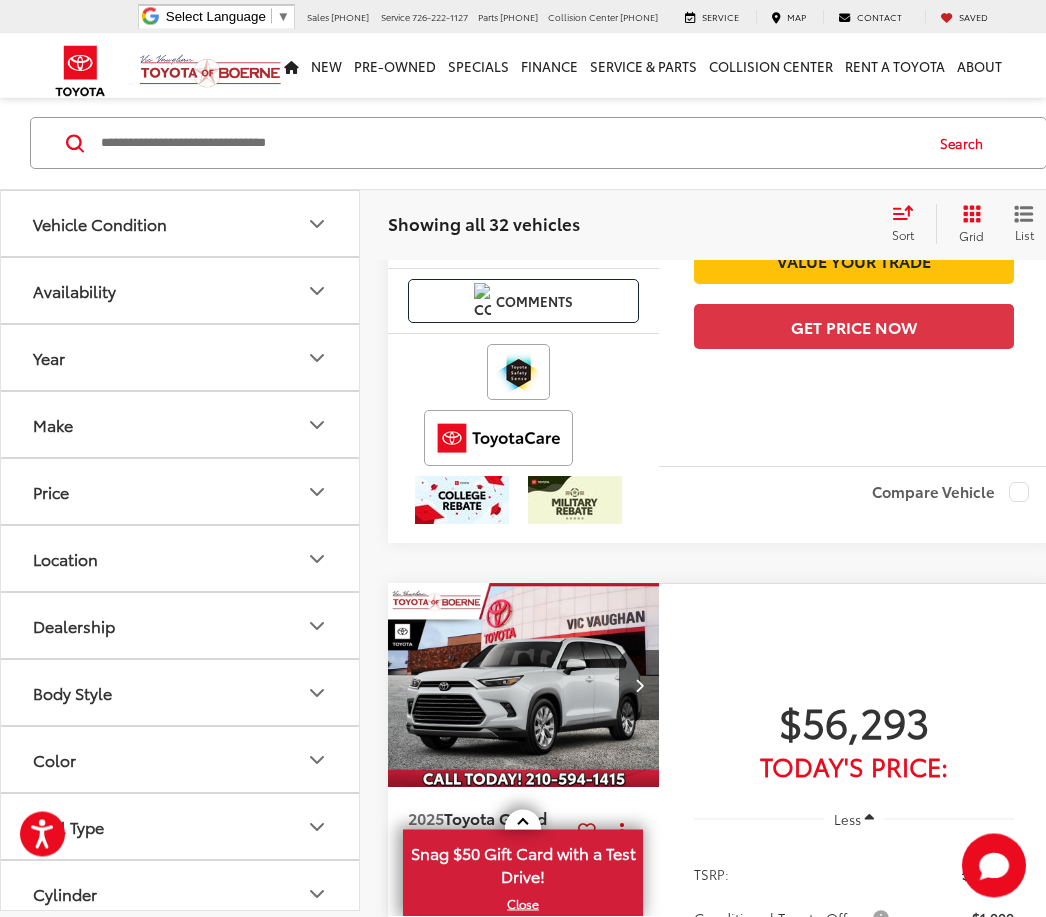 scroll, scrollTop: 4217, scrollLeft: 0, axis: vertical 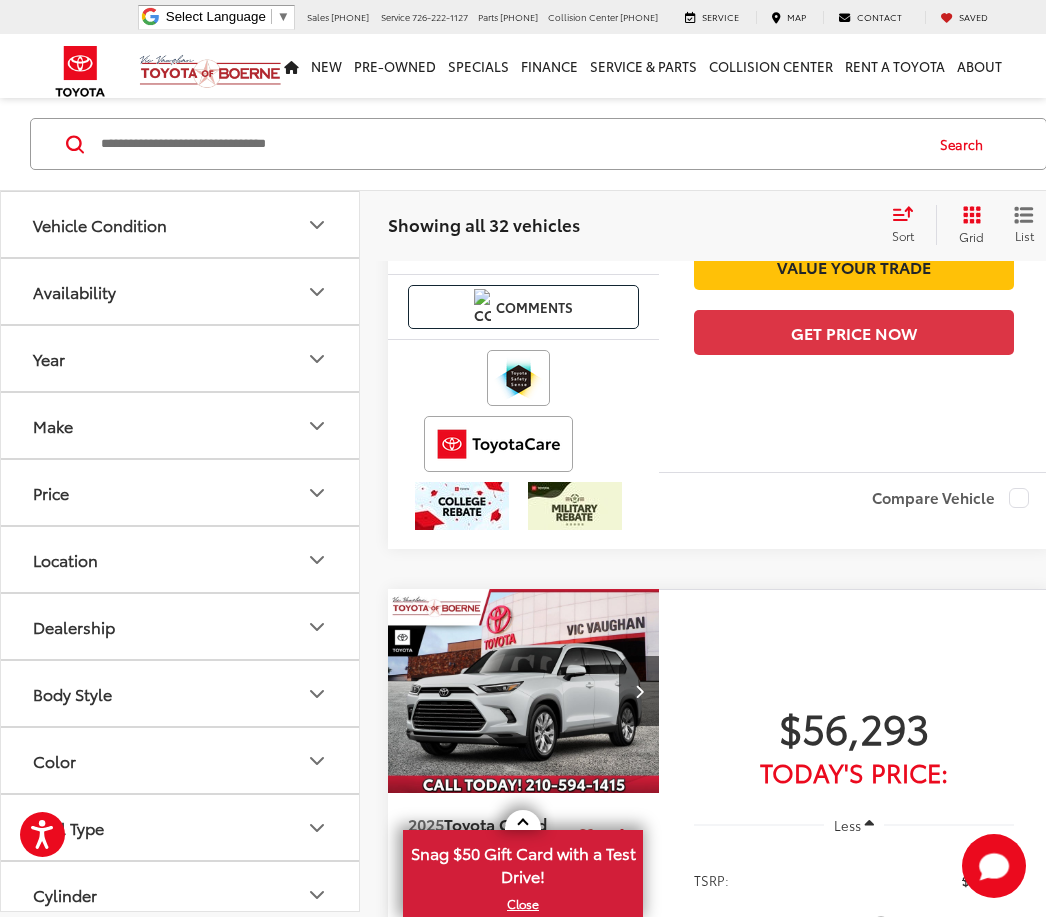 click at bounding box center [518, 378] 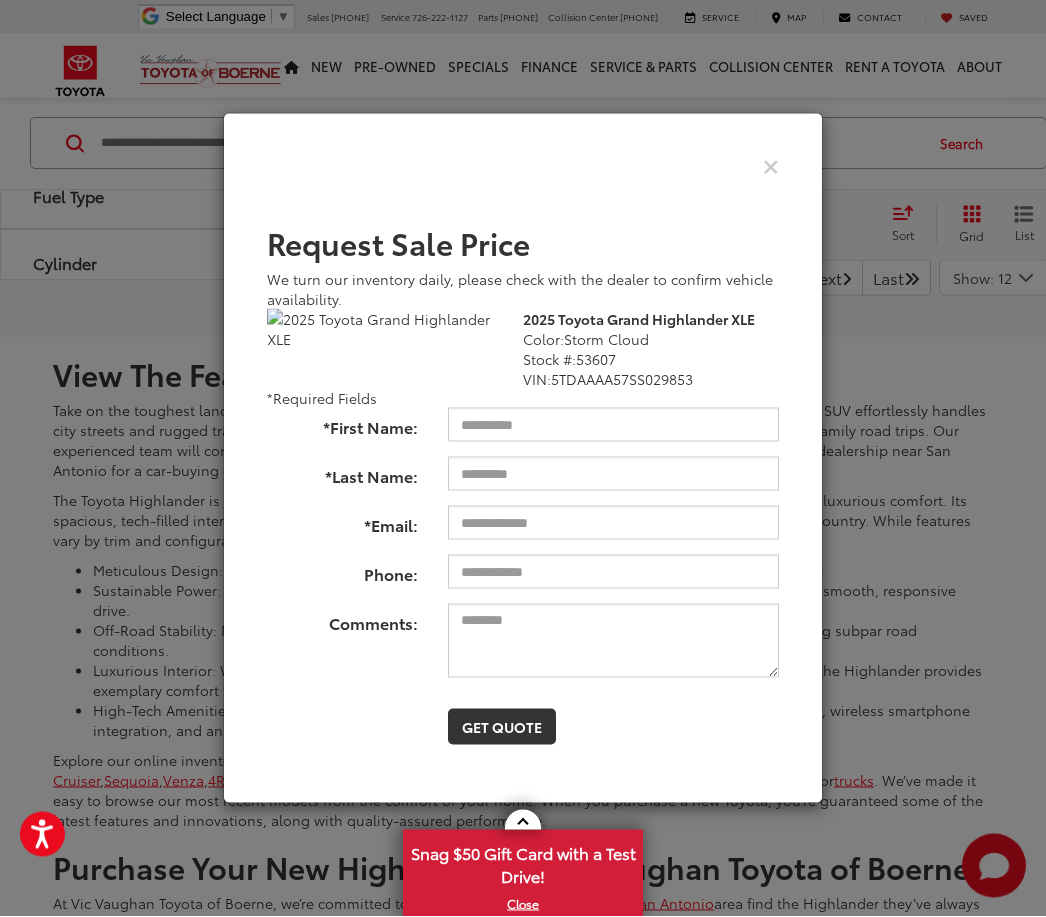 scroll, scrollTop: 9104, scrollLeft: 0, axis: vertical 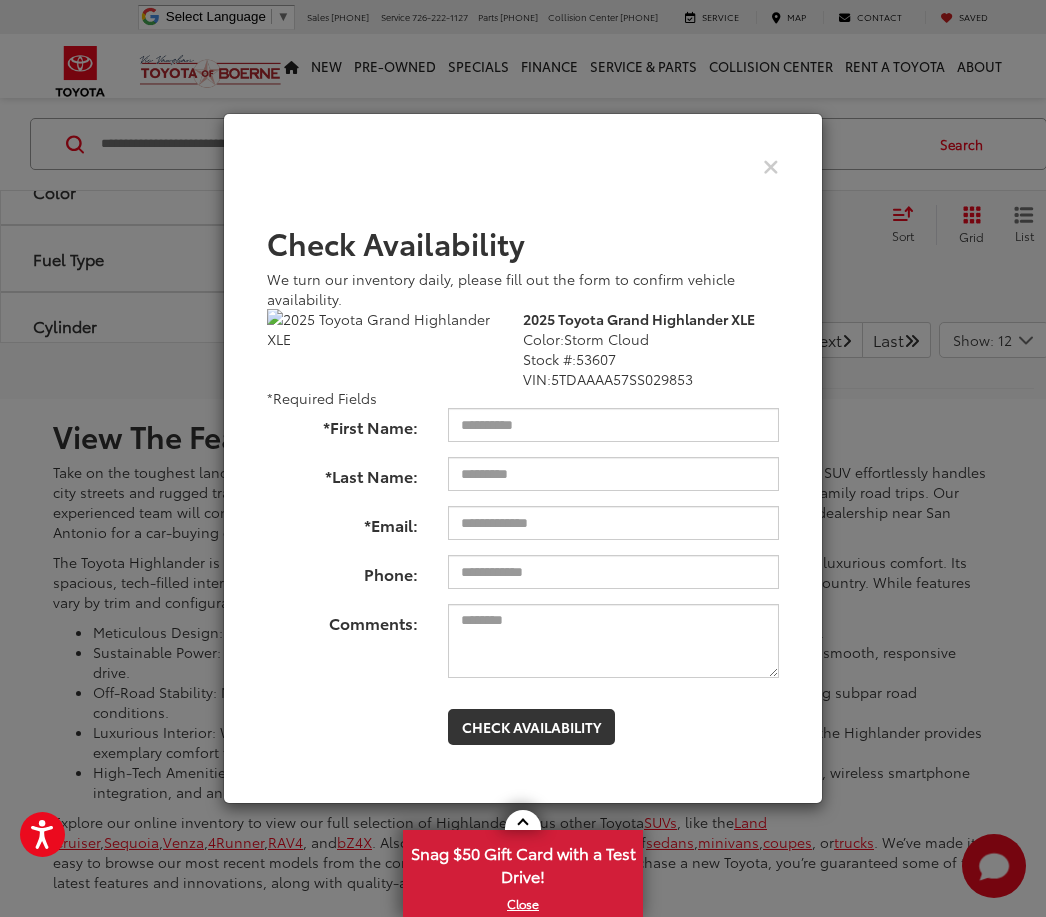 click at bounding box center [771, 165] 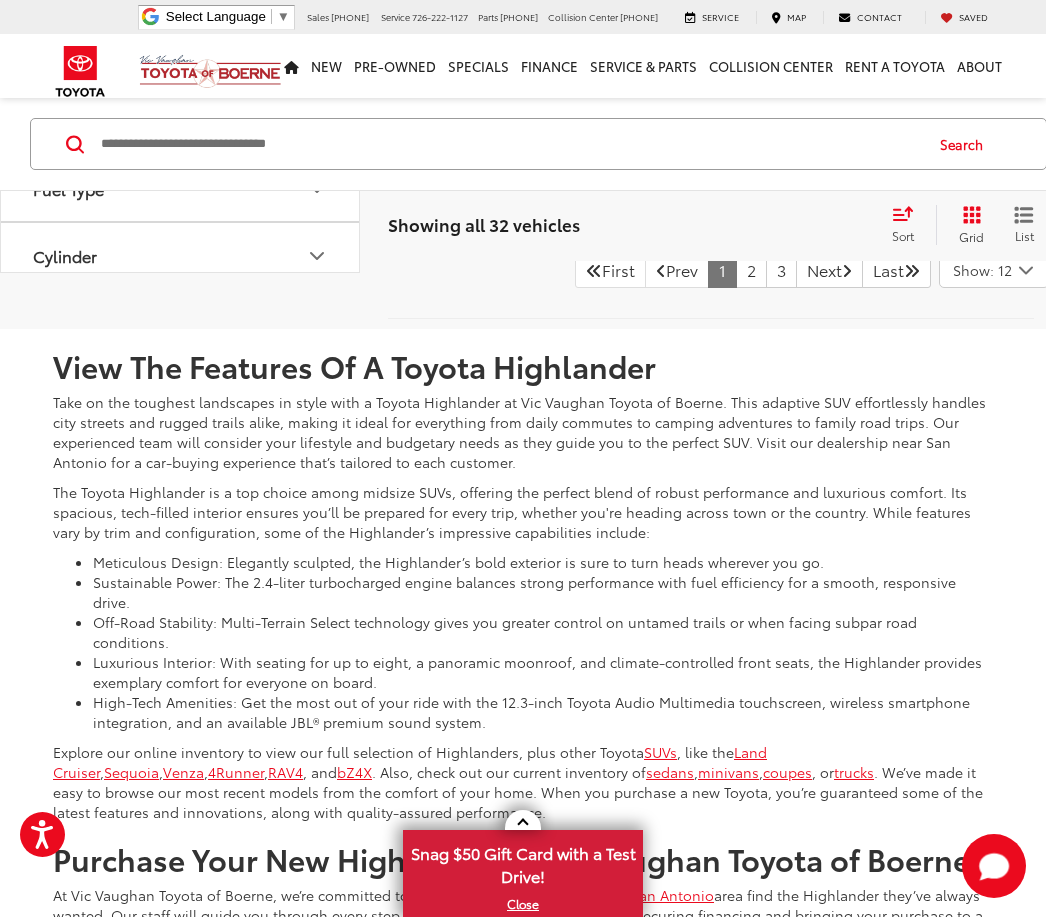 scroll, scrollTop: 9125, scrollLeft: 0, axis: vertical 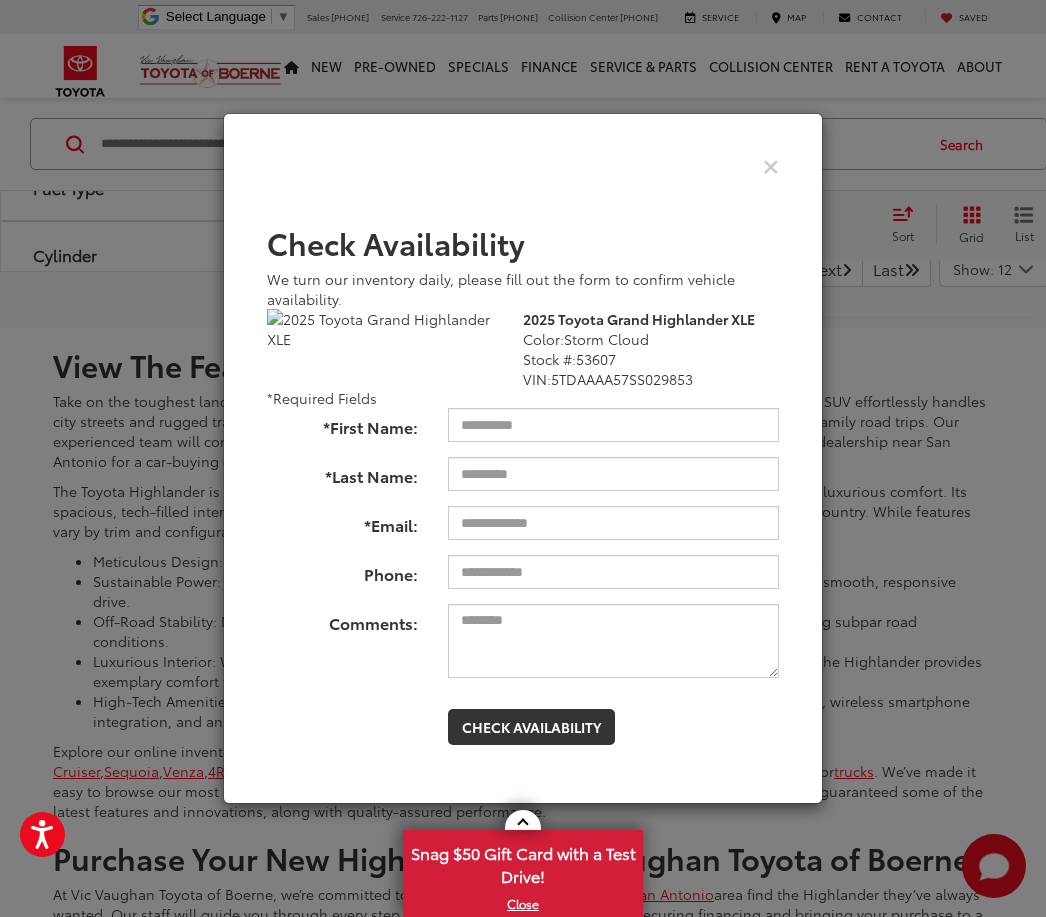 click at bounding box center (523, 166) 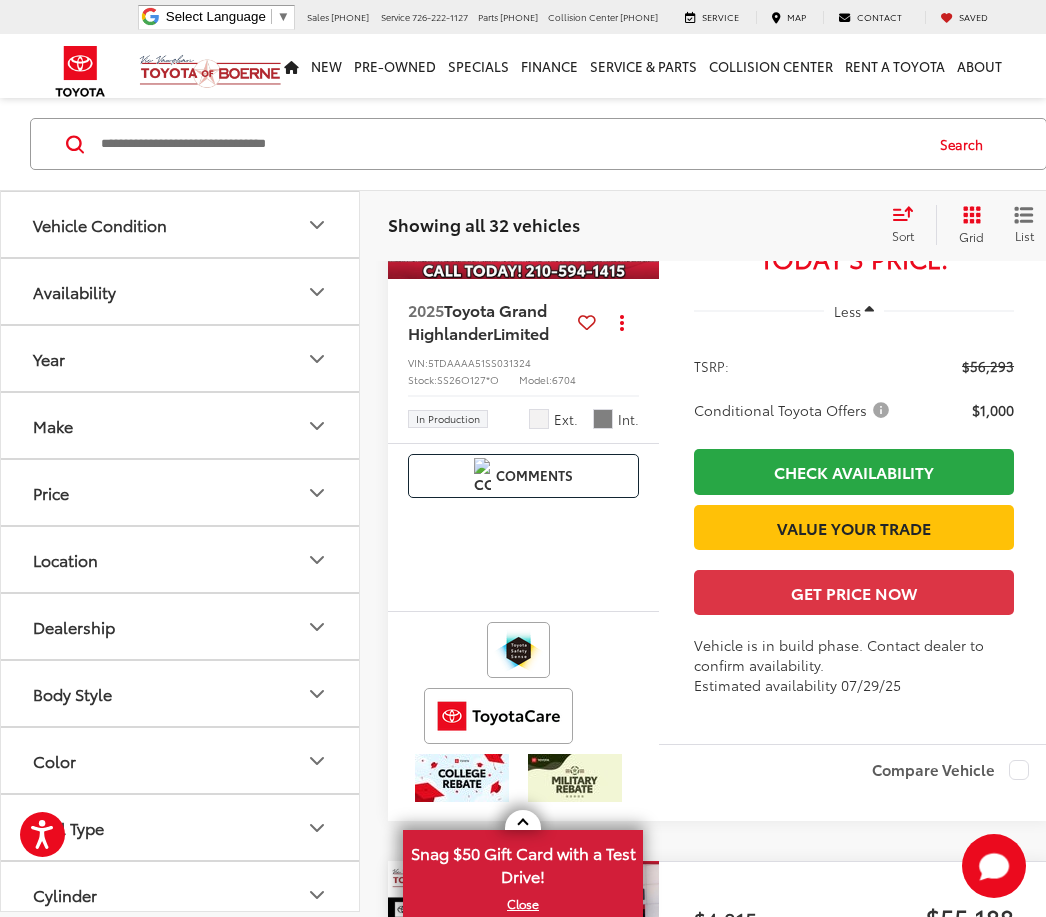 scroll, scrollTop: 4734, scrollLeft: 0, axis: vertical 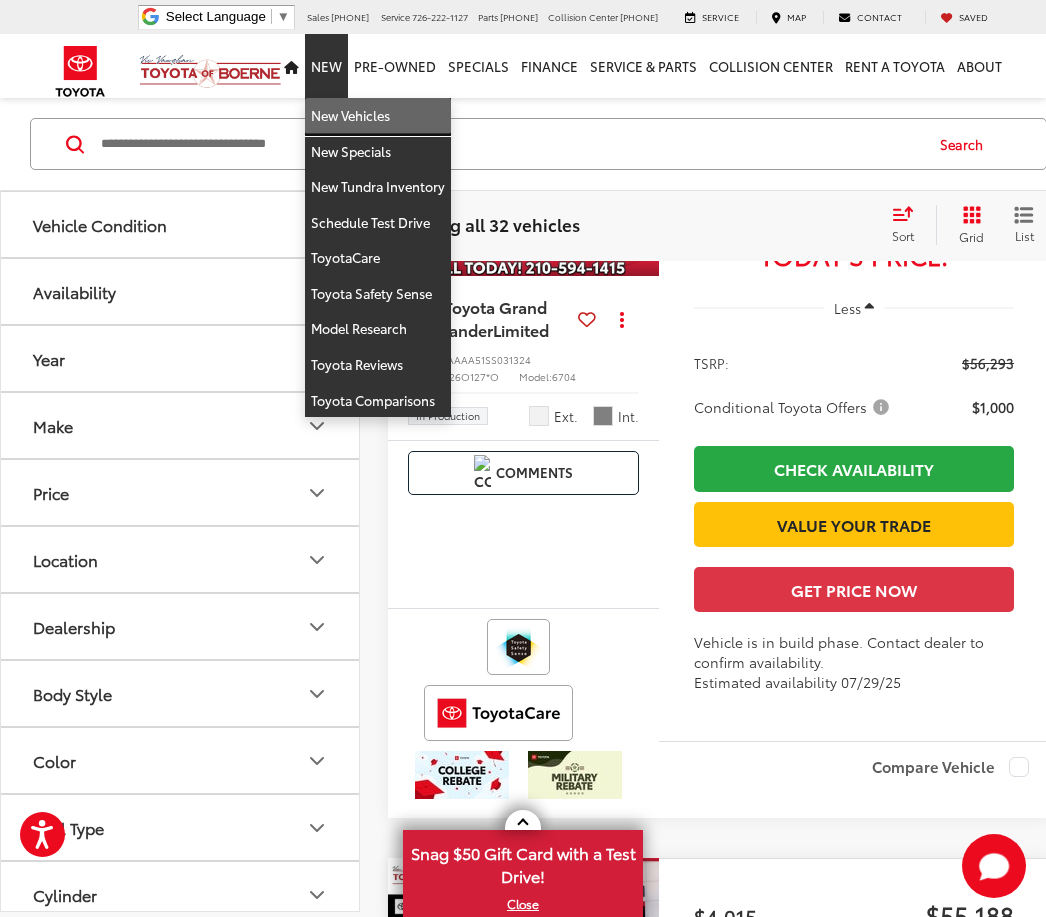 click on "New Vehicles" at bounding box center [378, 116] 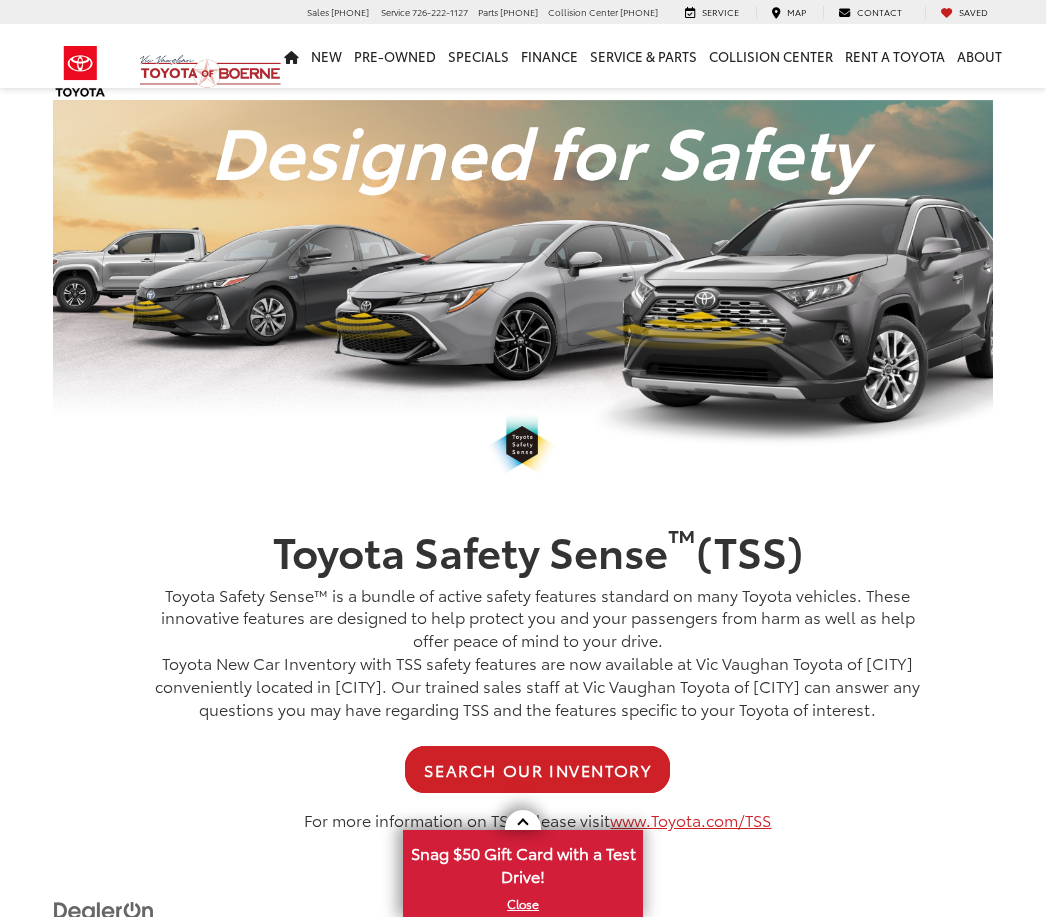 scroll, scrollTop: 0, scrollLeft: 0, axis: both 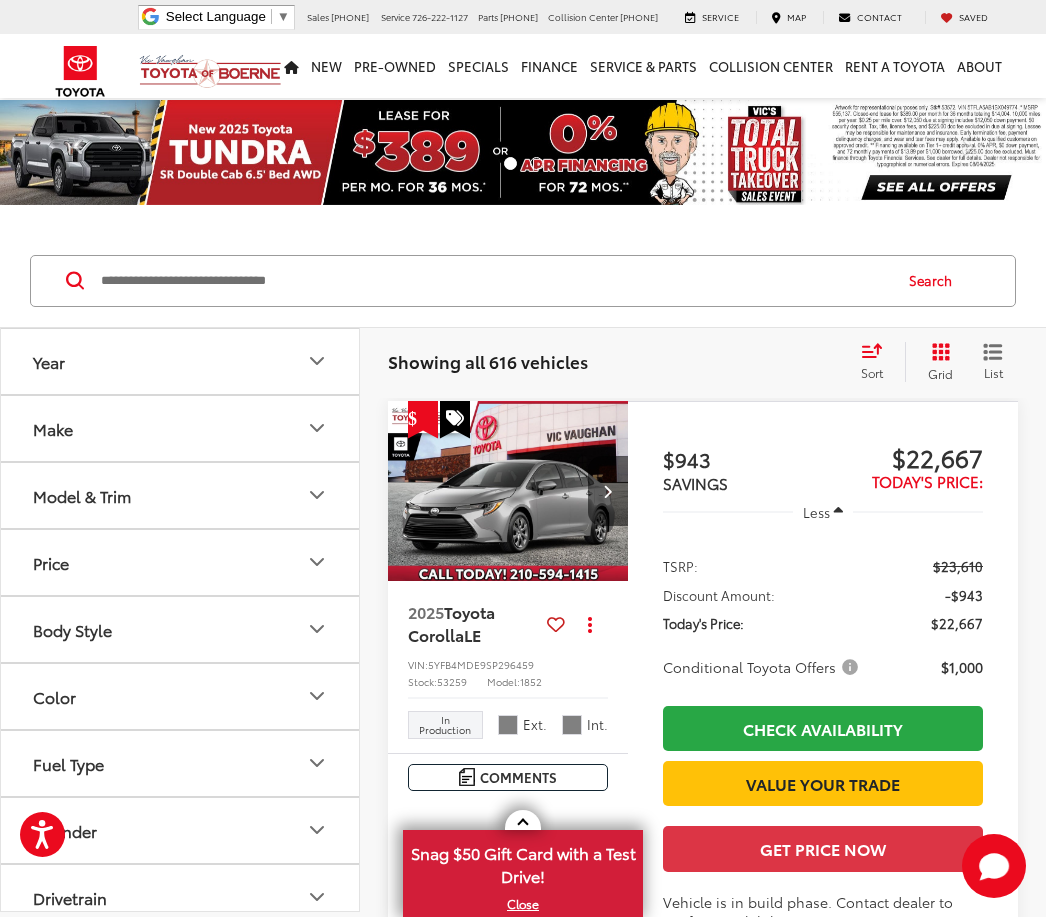 click 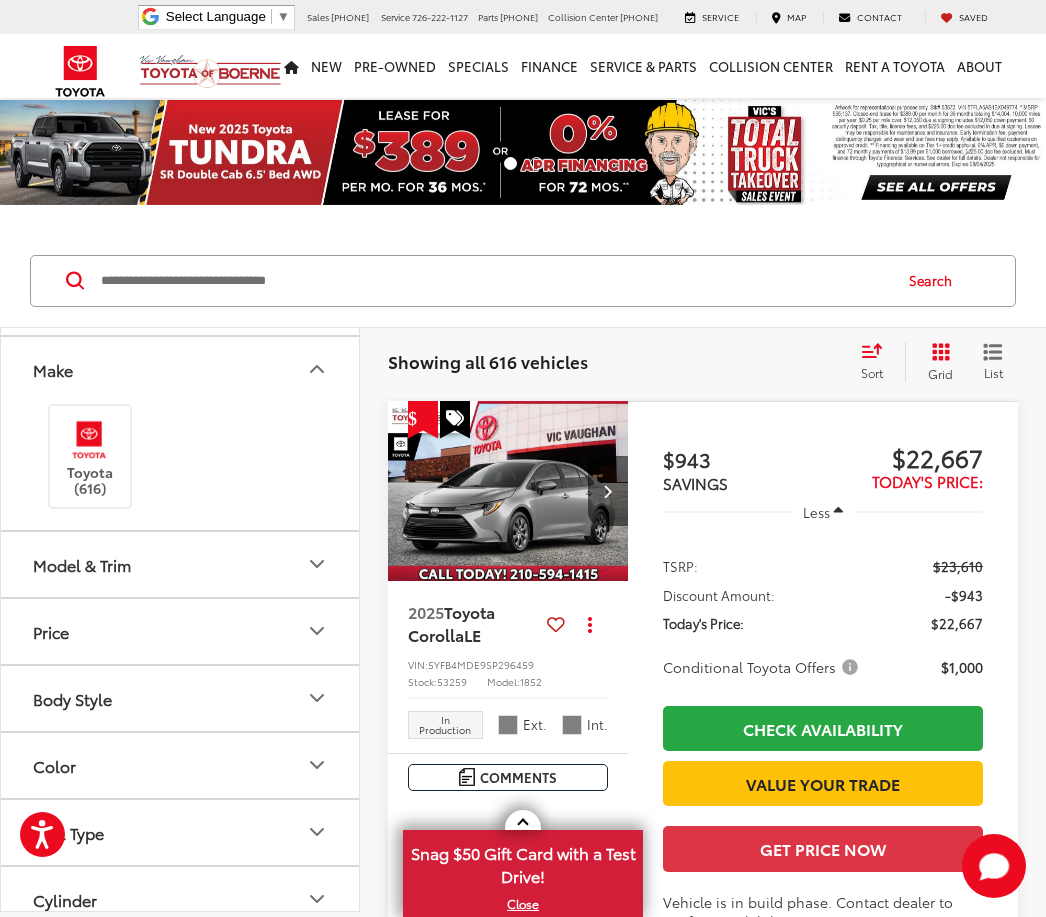 scroll, scrollTop: 88, scrollLeft: 0, axis: vertical 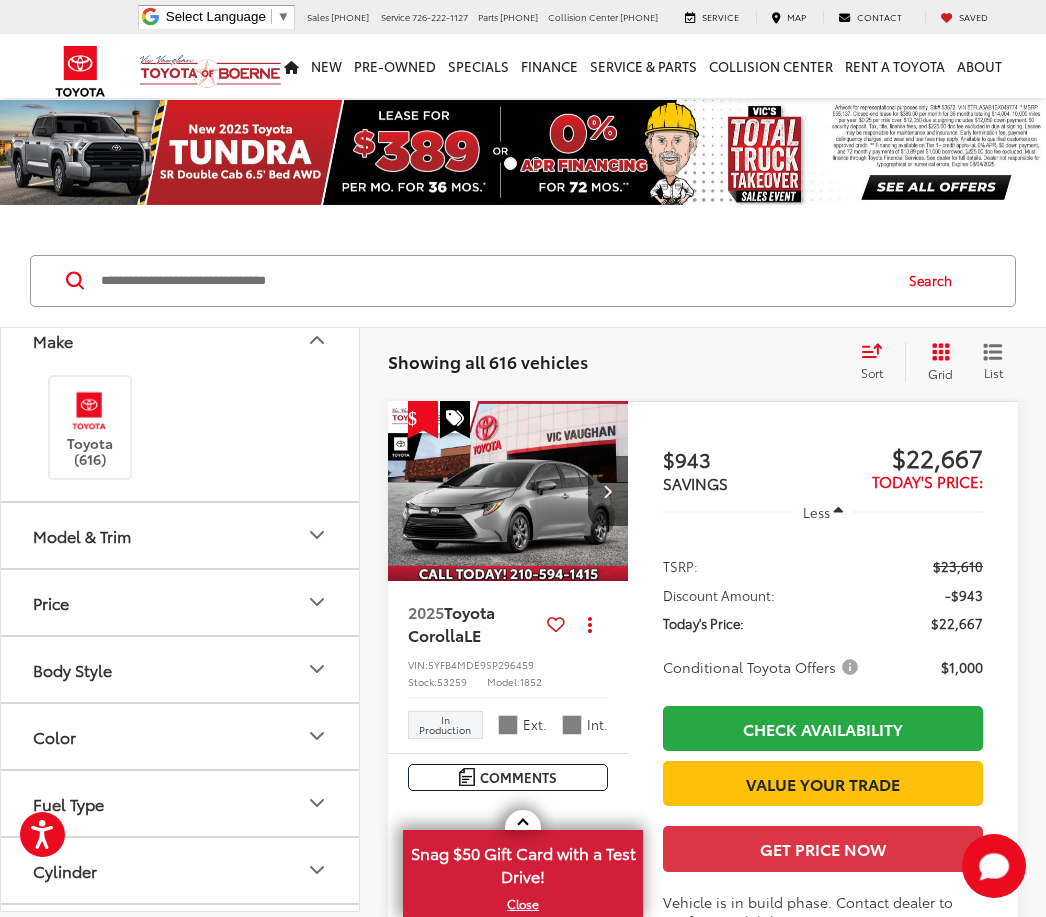 click 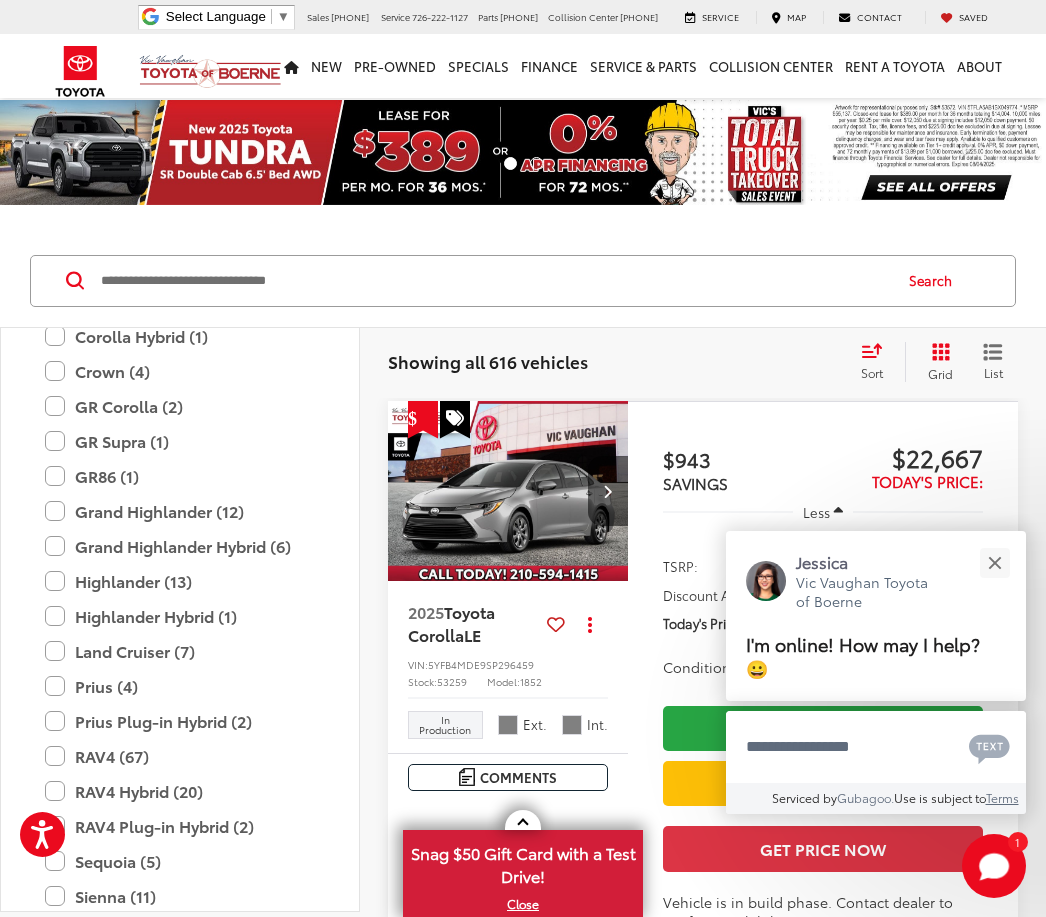 scroll, scrollTop: 638, scrollLeft: 0, axis: vertical 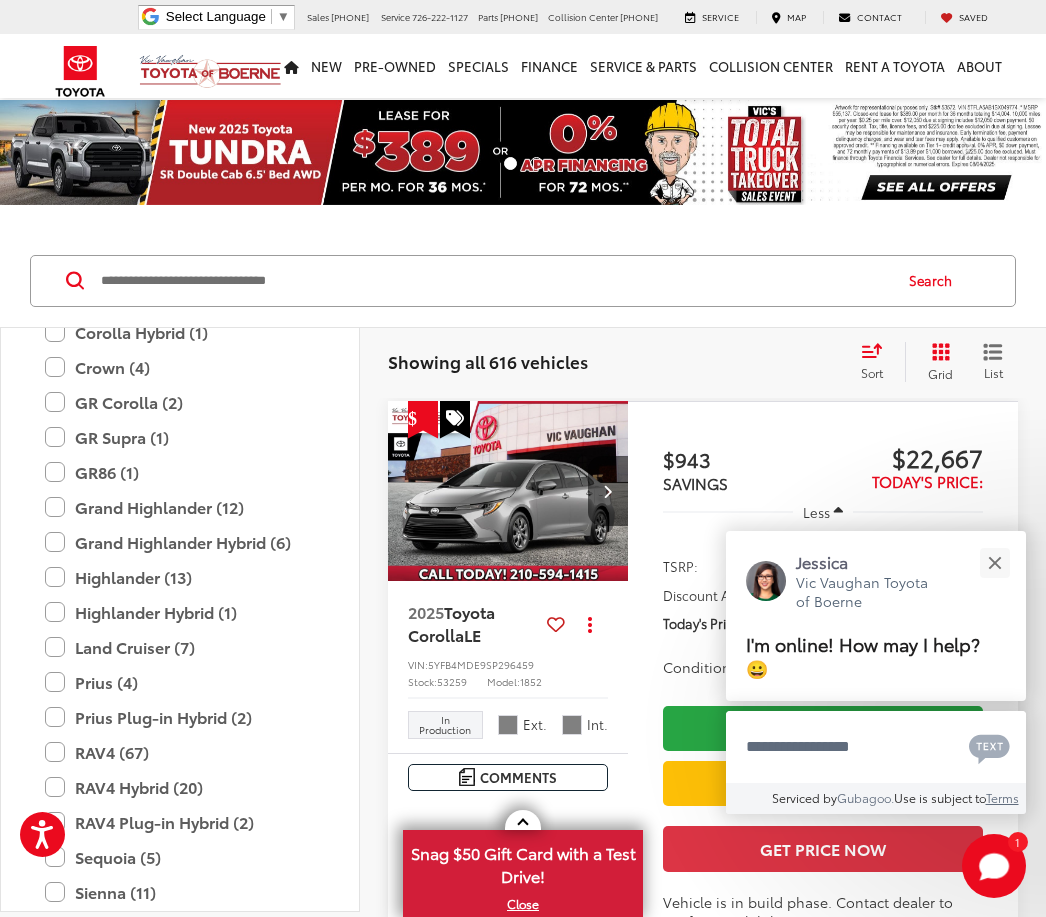 click on "Highlander (13)" at bounding box center (180, 577) 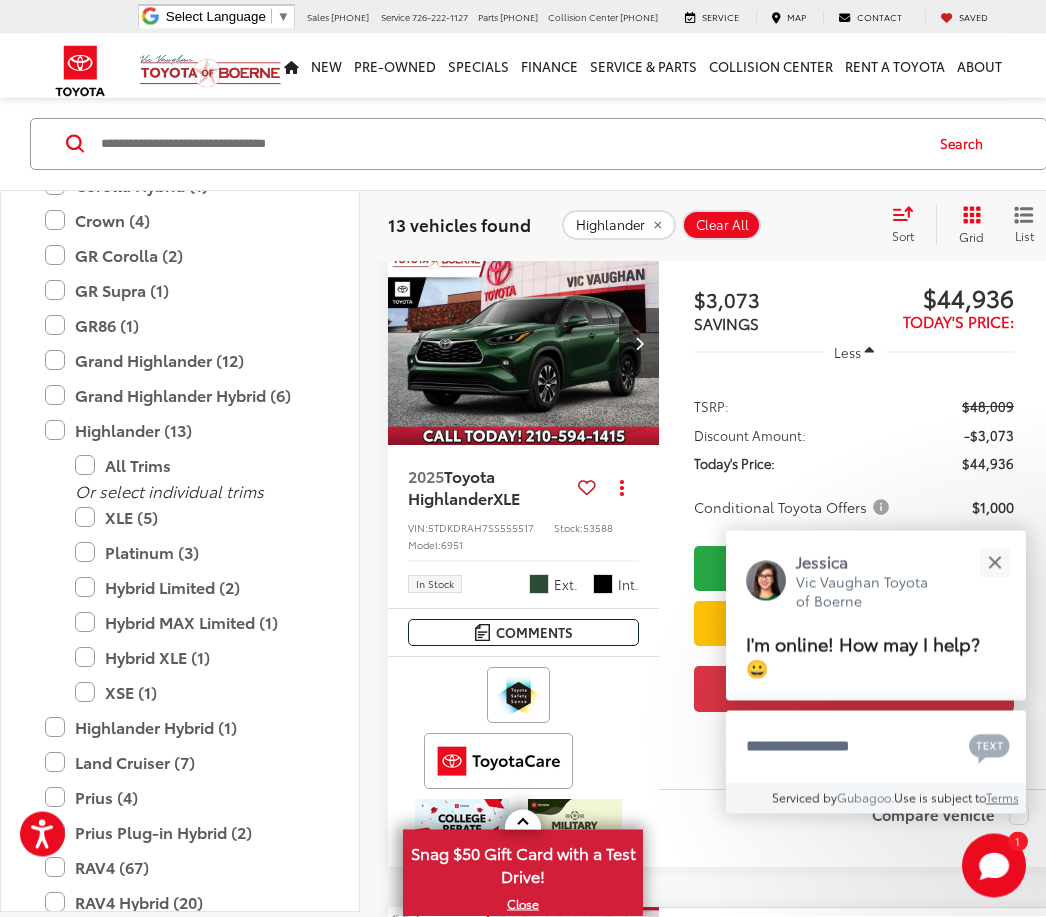 scroll, scrollTop: 161, scrollLeft: 0, axis: vertical 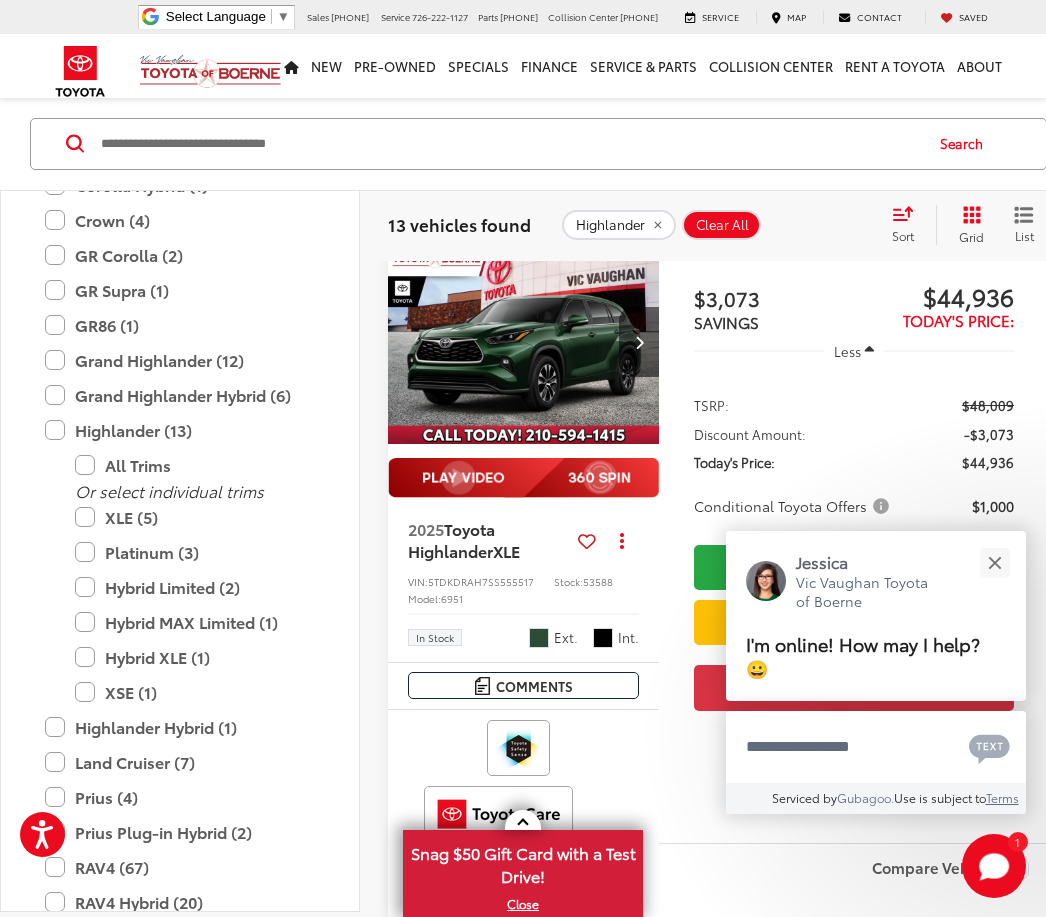 click at bounding box center [994, 562] 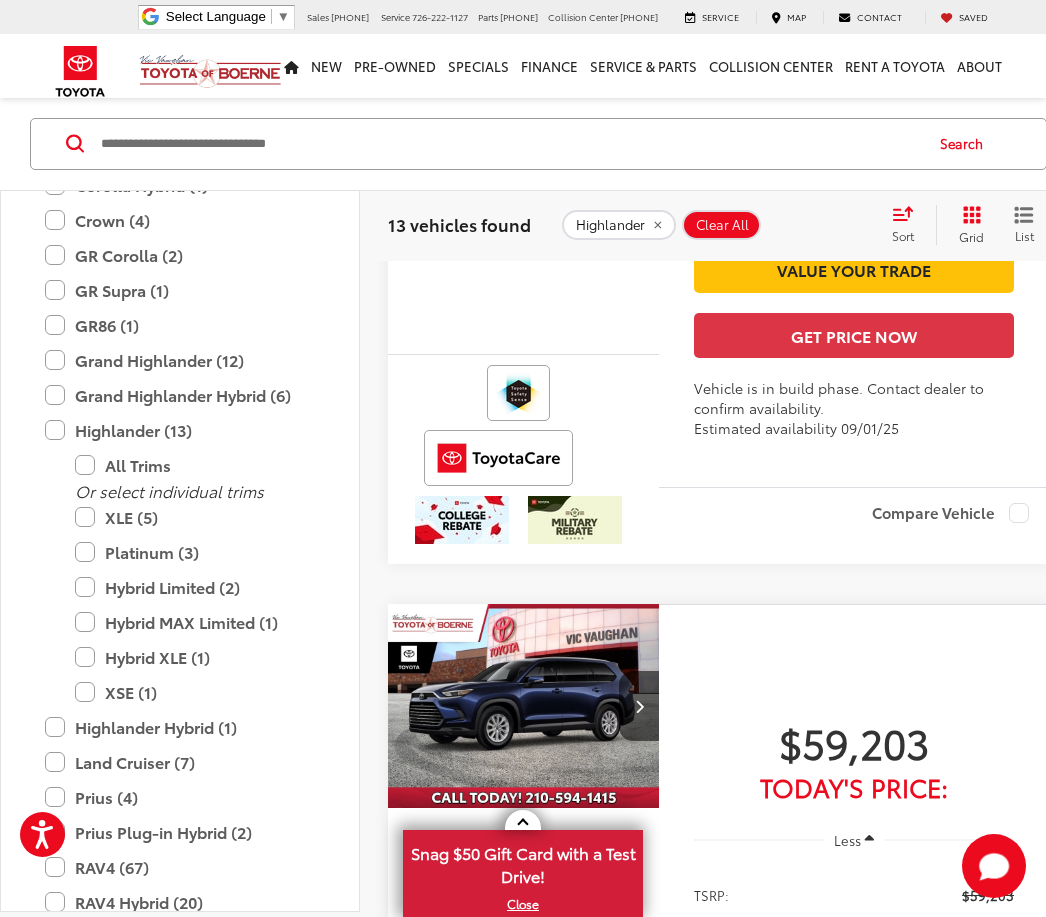 scroll, scrollTop: 6550, scrollLeft: 0, axis: vertical 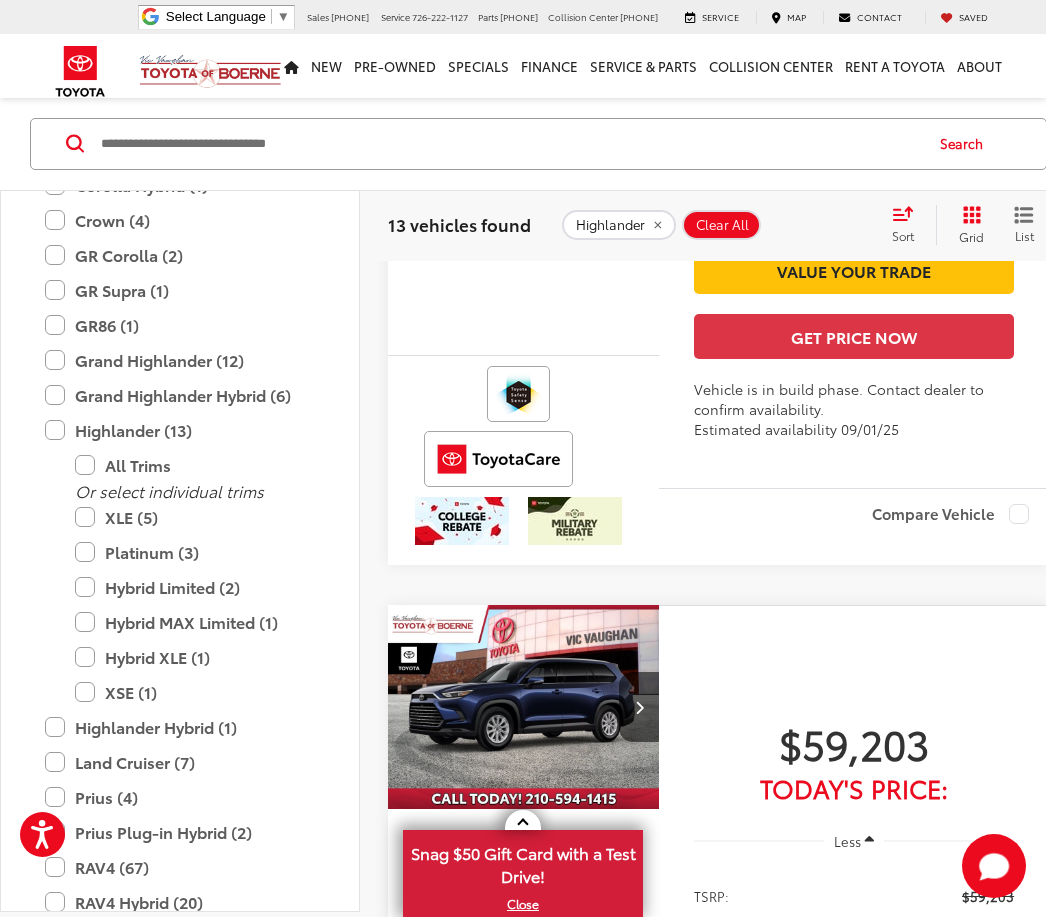 click on "$59,203" at bounding box center [854, -43] 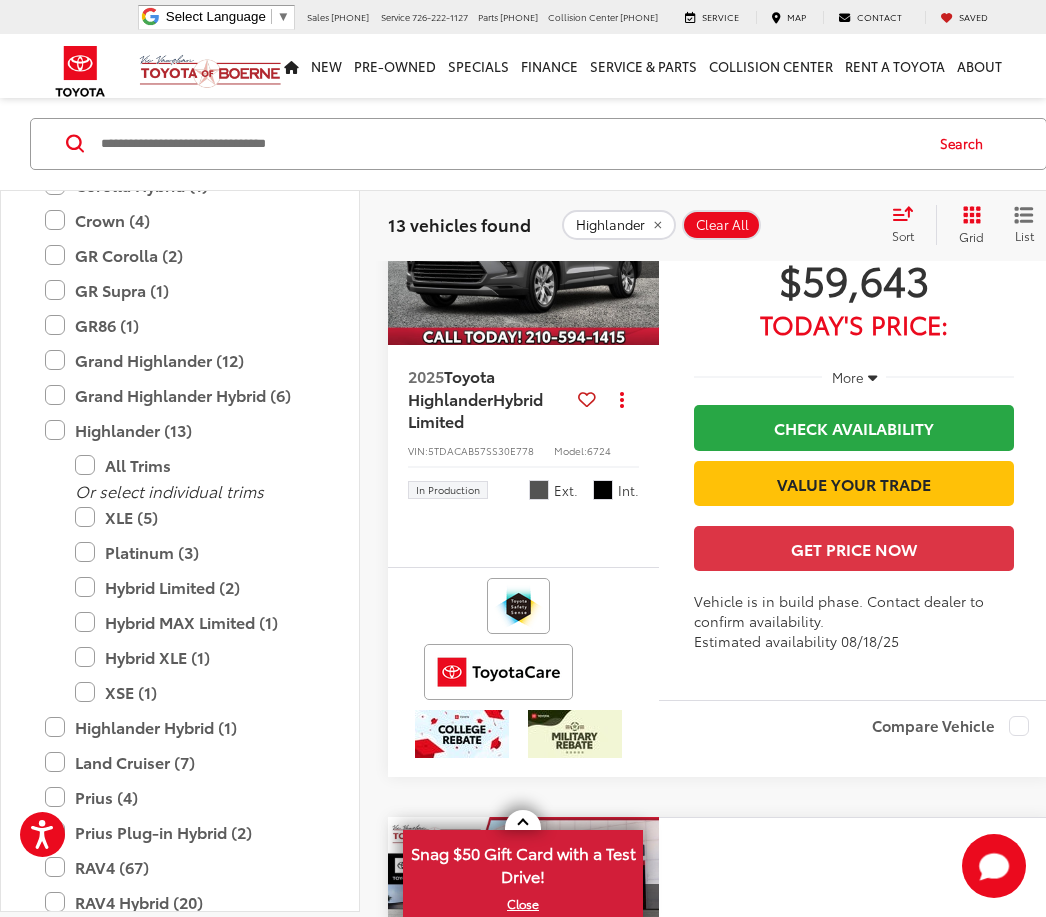 scroll, scrollTop: 7077, scrollLeft: 0, axis: vertical 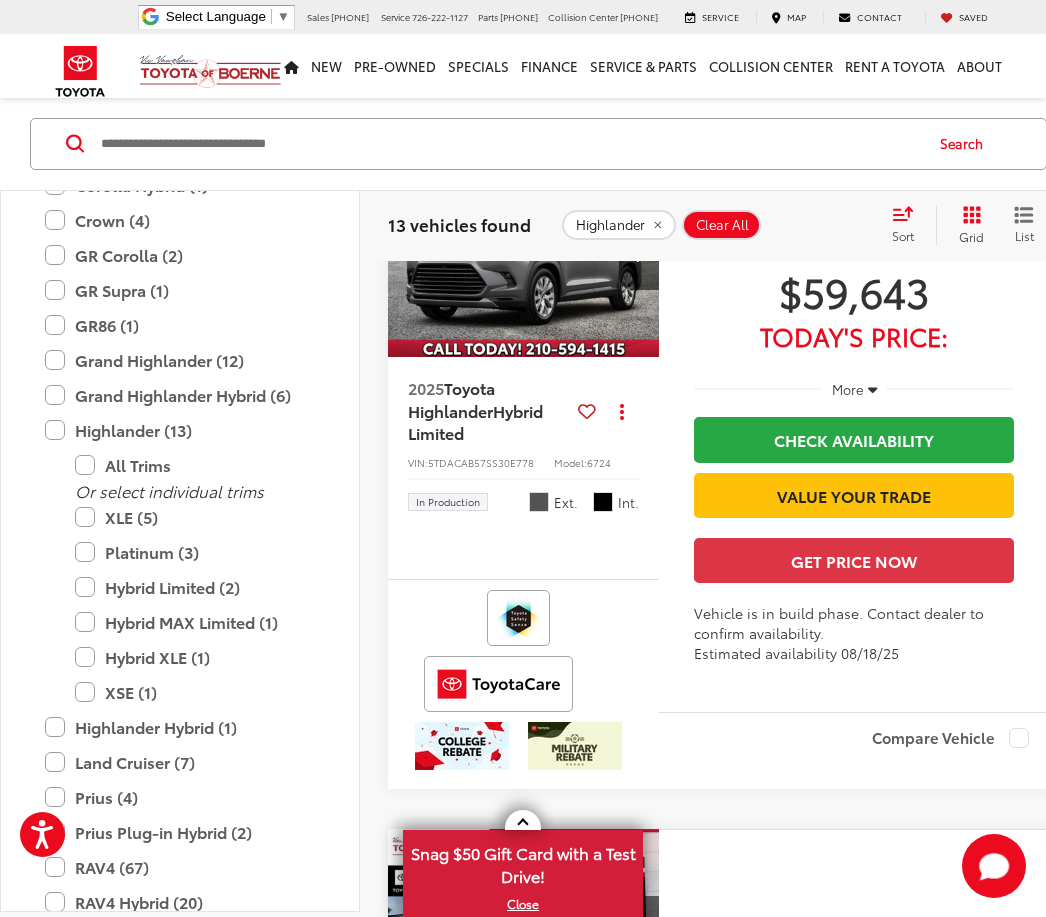 click on "XLE (5)" at bounding box center (195, 517) 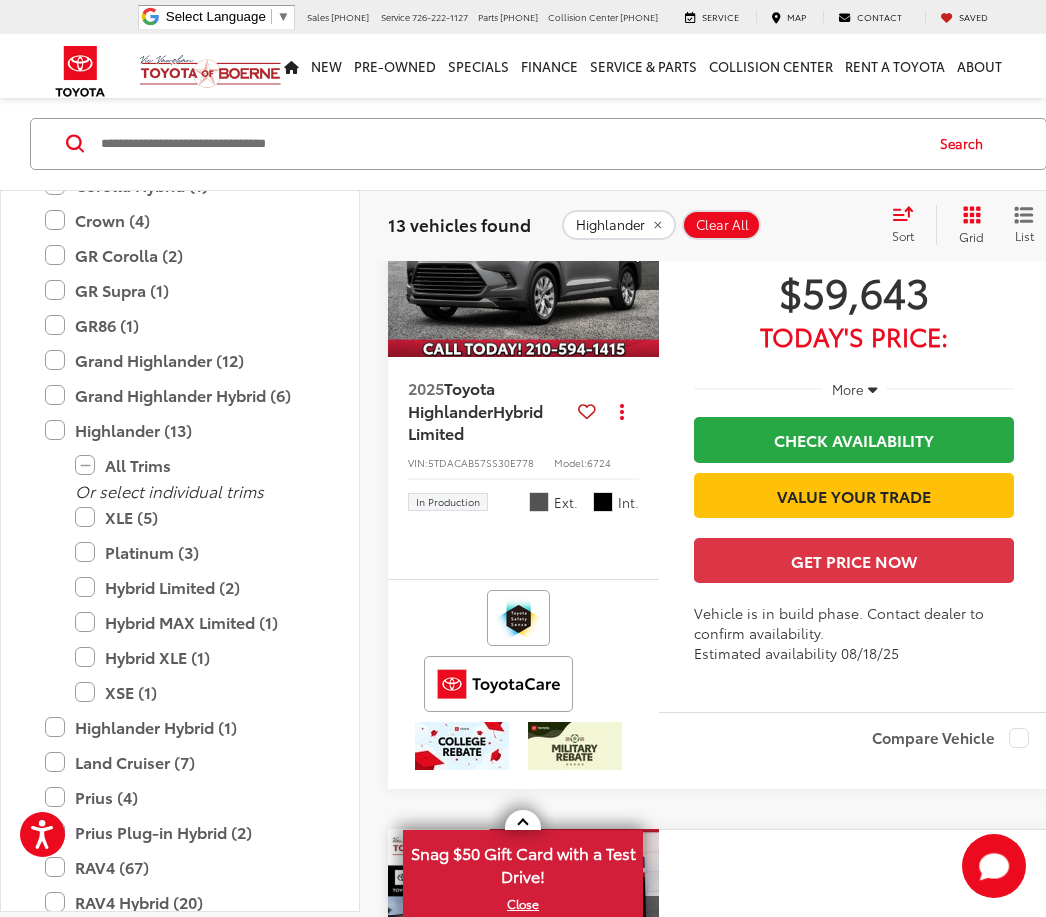 click on "Platinum (3)" at bounding box center (195, 552) 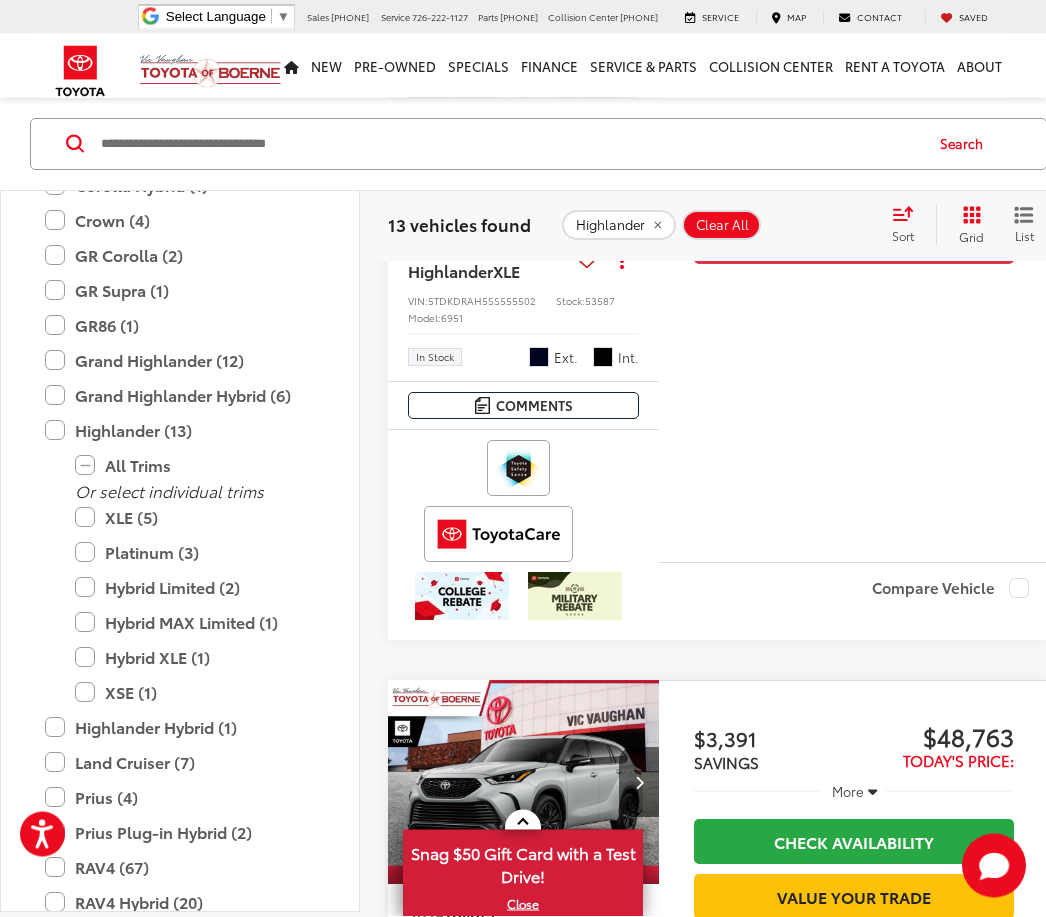 scroll, scrollTop: 137, scrollLeft: 0, axis: vertical 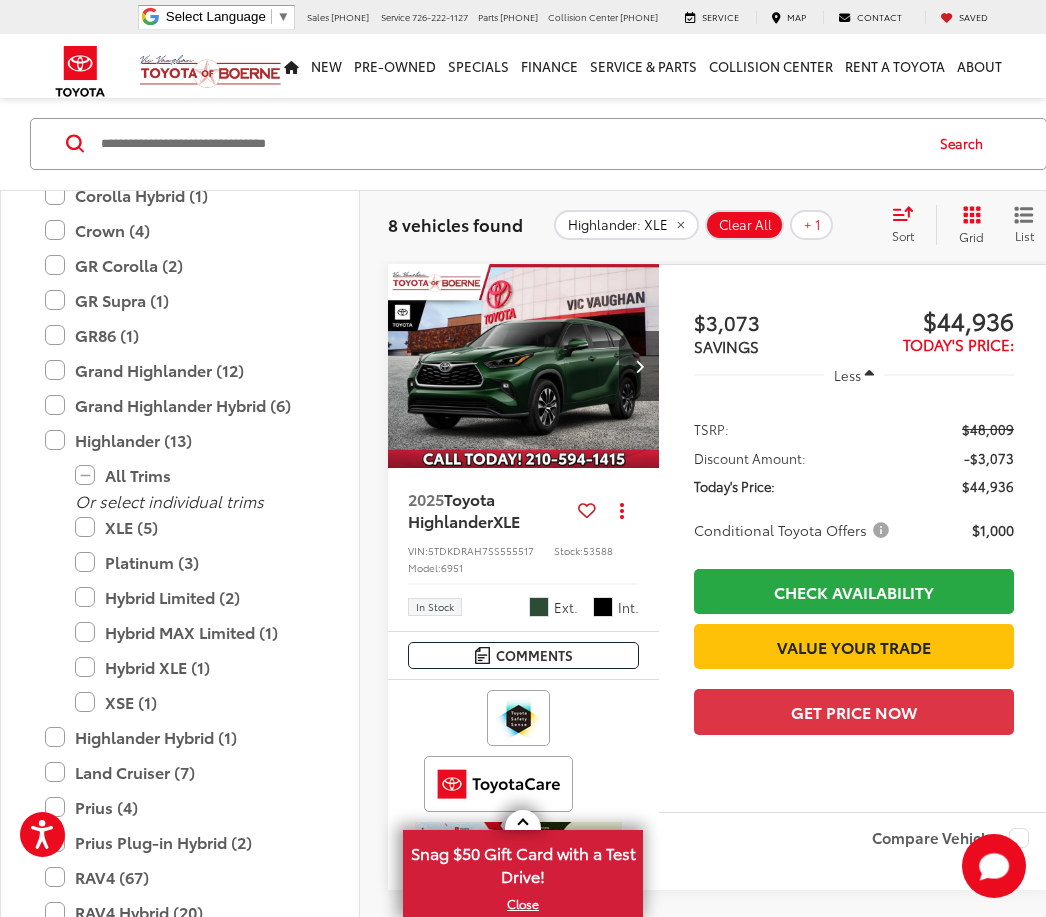 click on "XSE (1)" at bounding box center (195, 702) 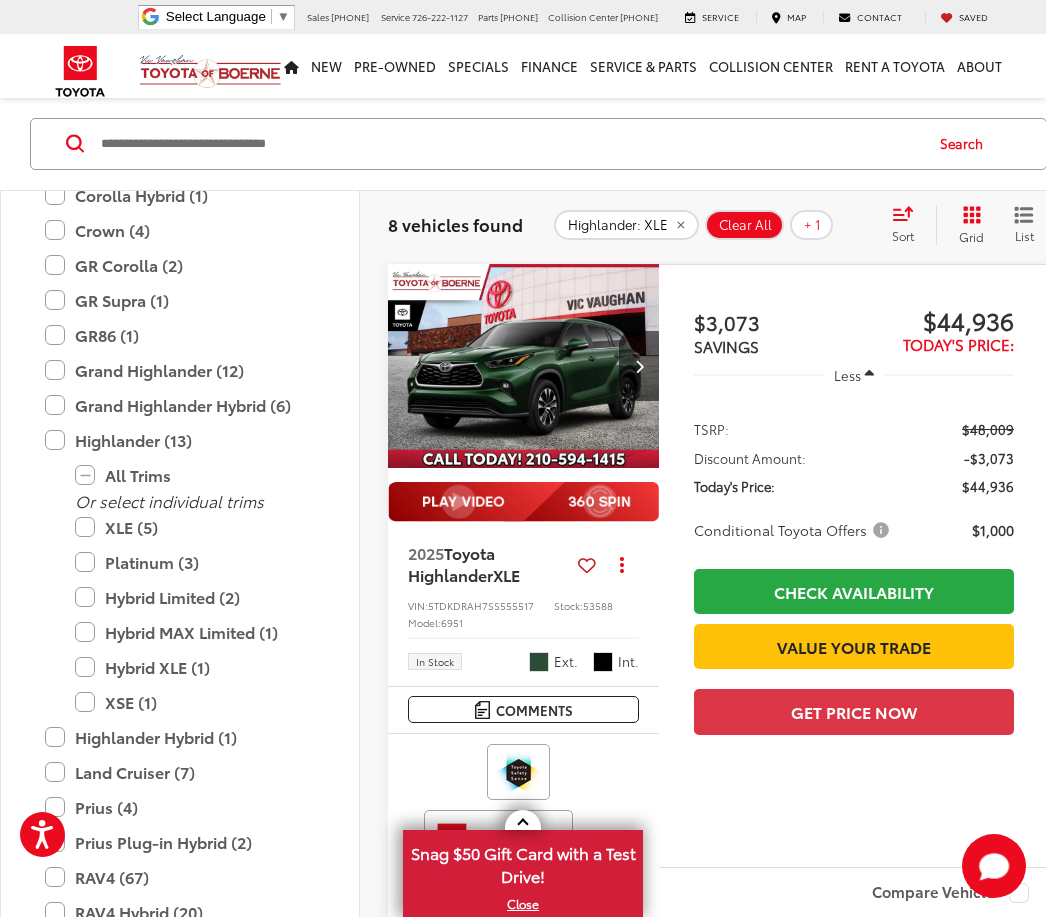 click on "XSE (1)" at bounding box center [195, 702] 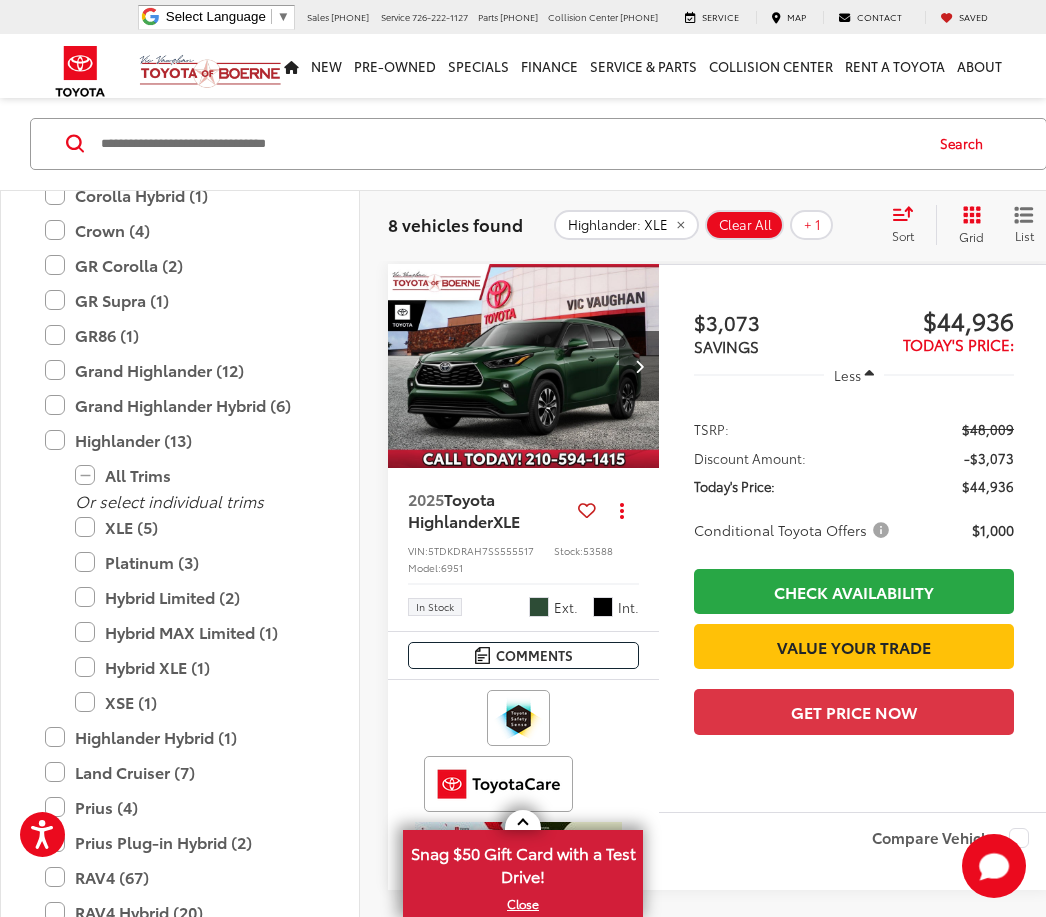 click on "XSE (1)" at bounding box center (195, 702) 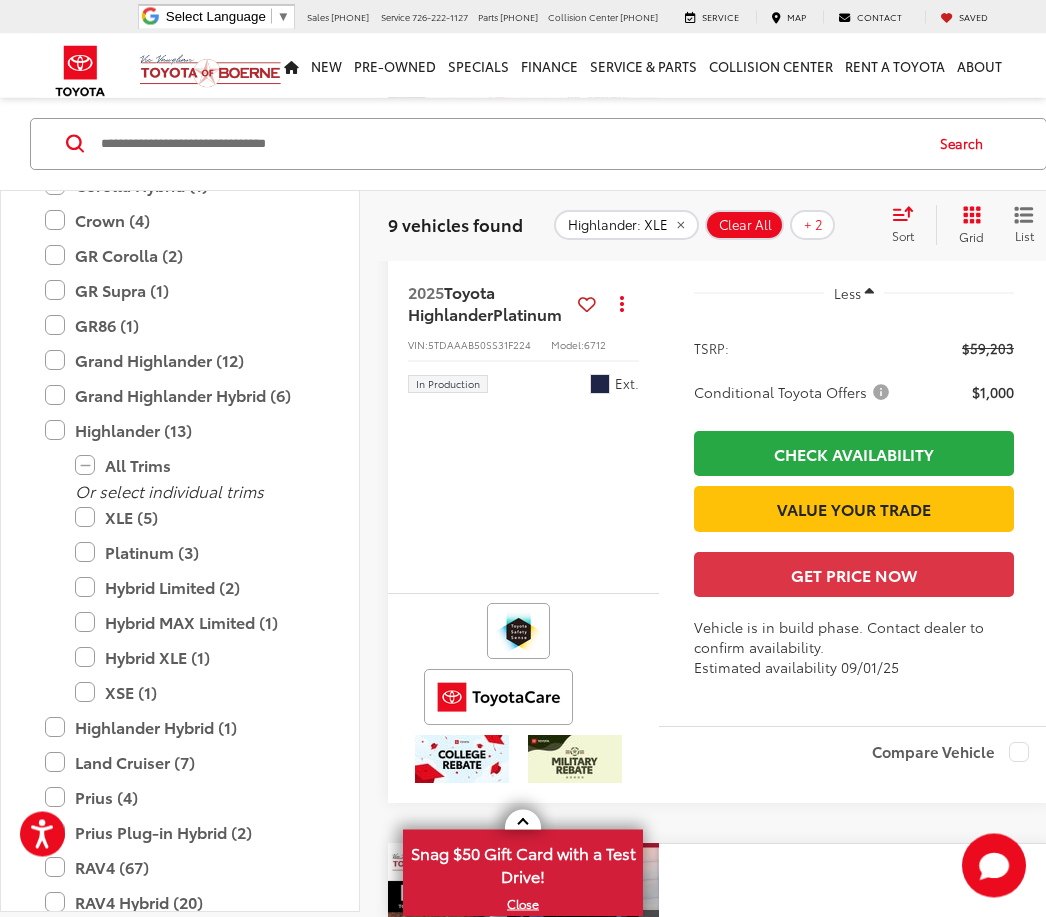 scroll, scrollTop: 5526, scrollLeft: 0, axis: vertical 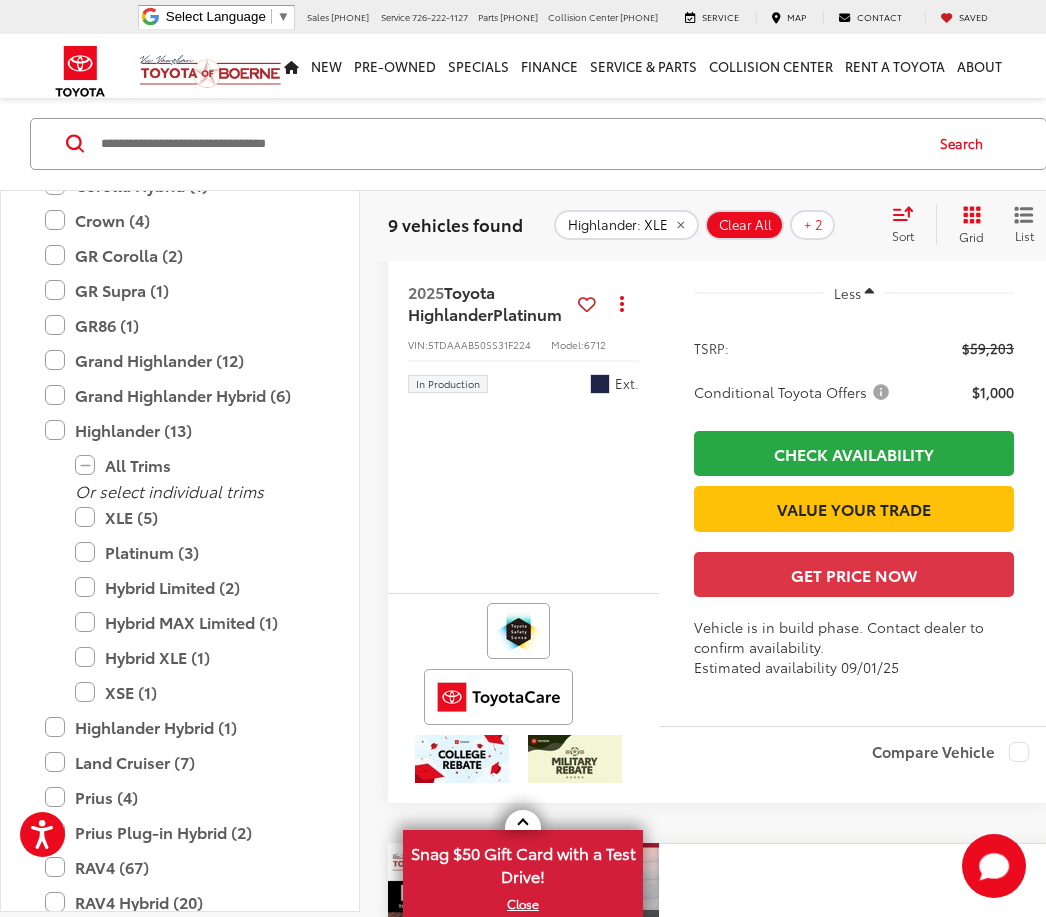 click at bounding box center (524, 160) 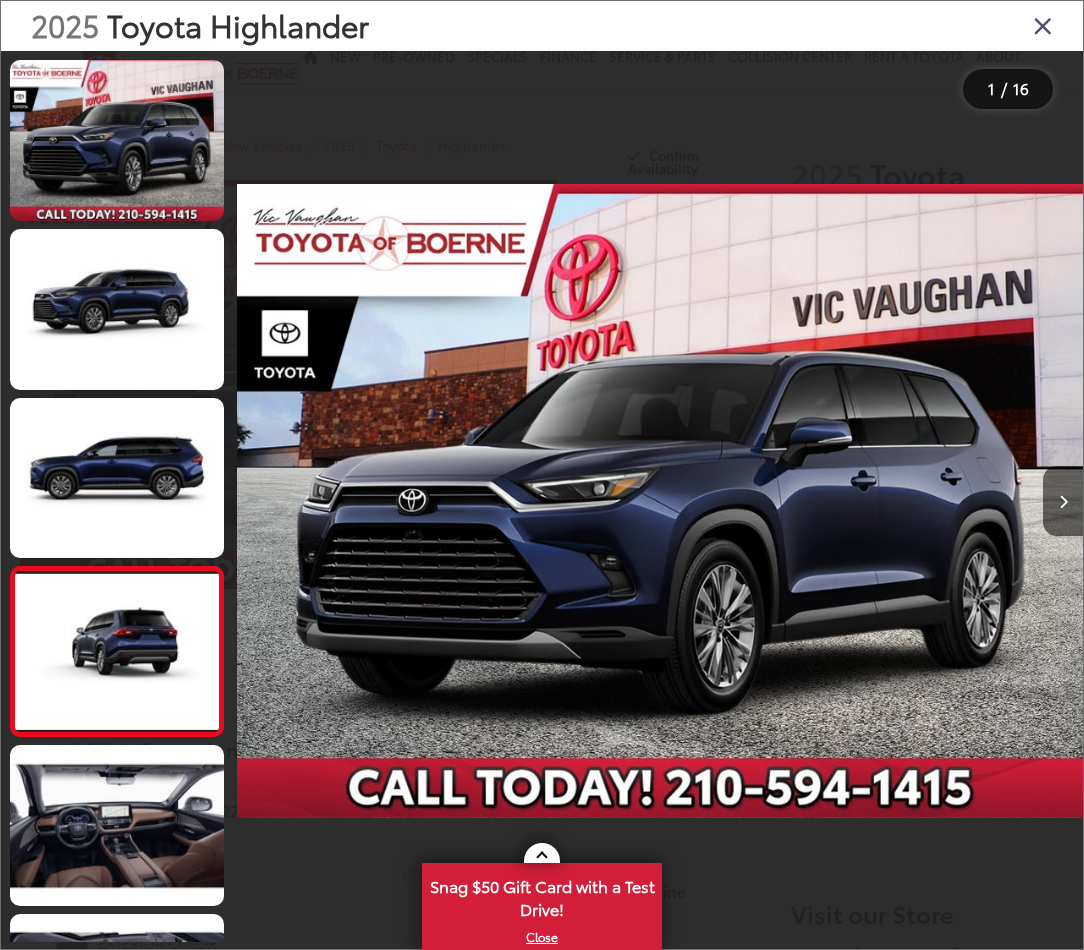 scroll, scrollTop: 4, scrollLeft: 0, axis: vertical 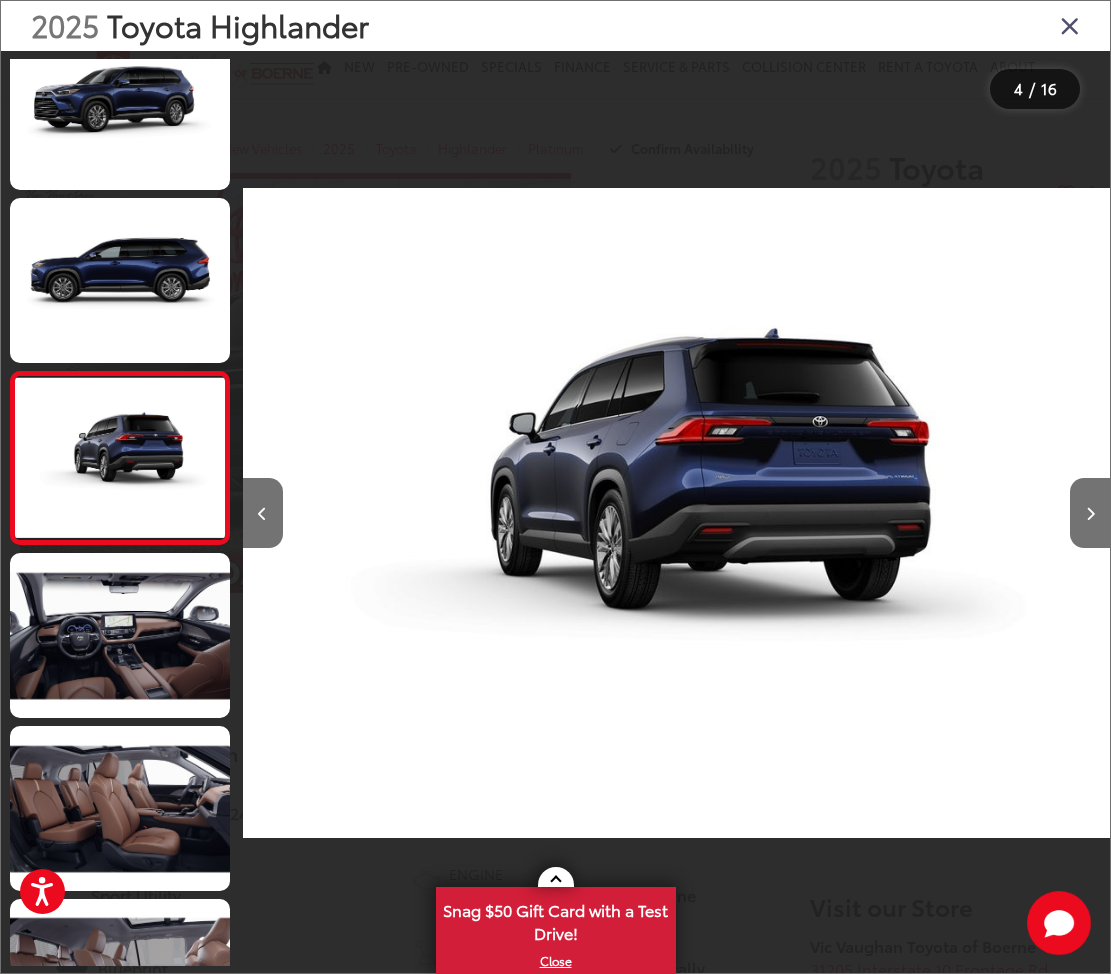 click at bounding box center [263, 513] 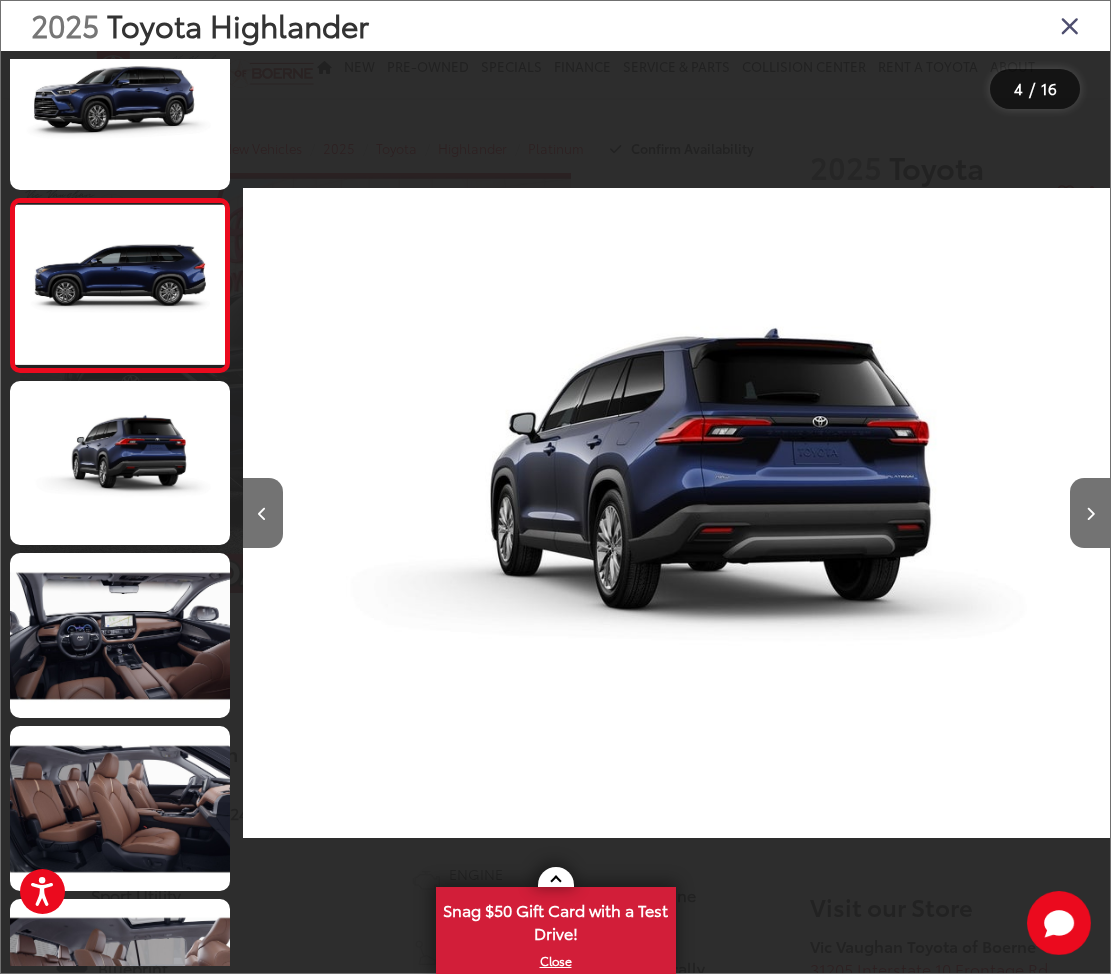 scroll, scrollTop: 0, scrollLeft: 1904, axis: horizontal 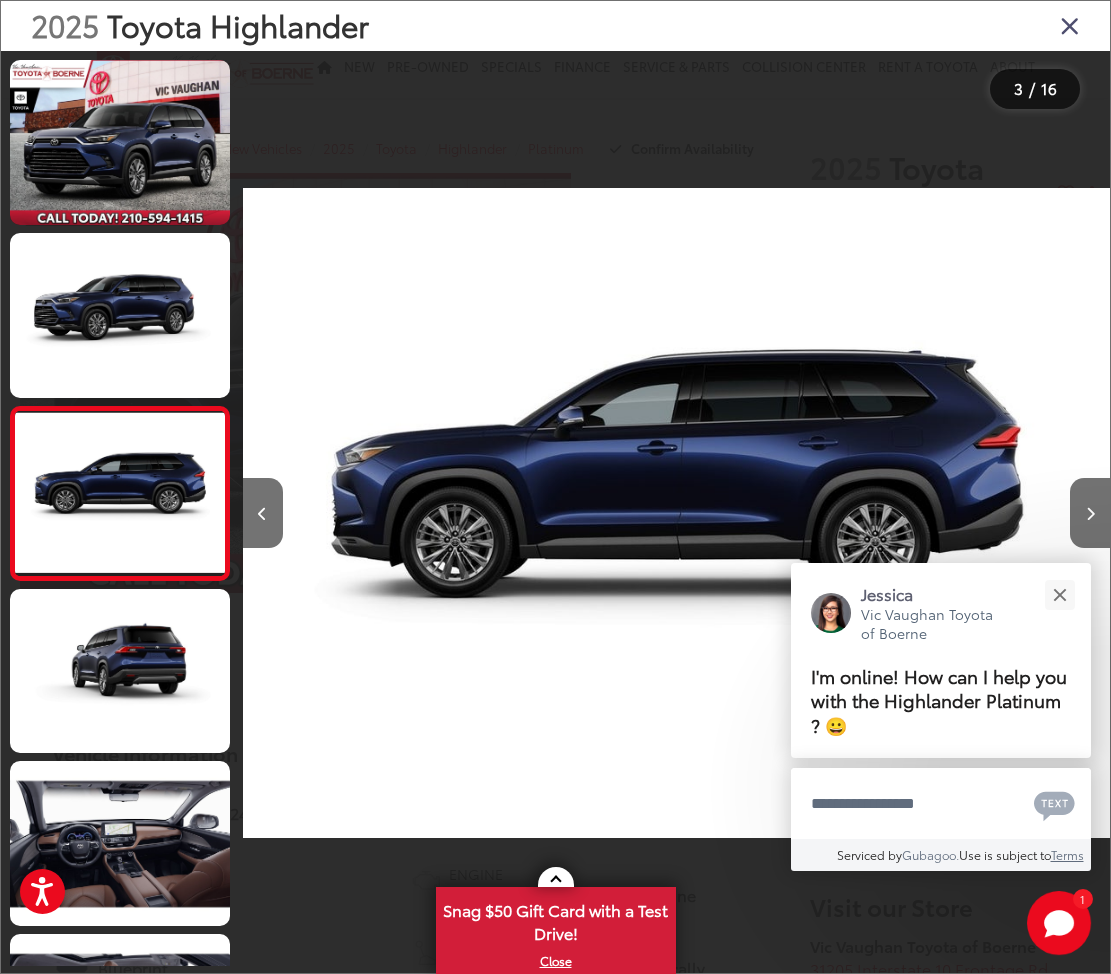 click at bounding box center [1059, 594] 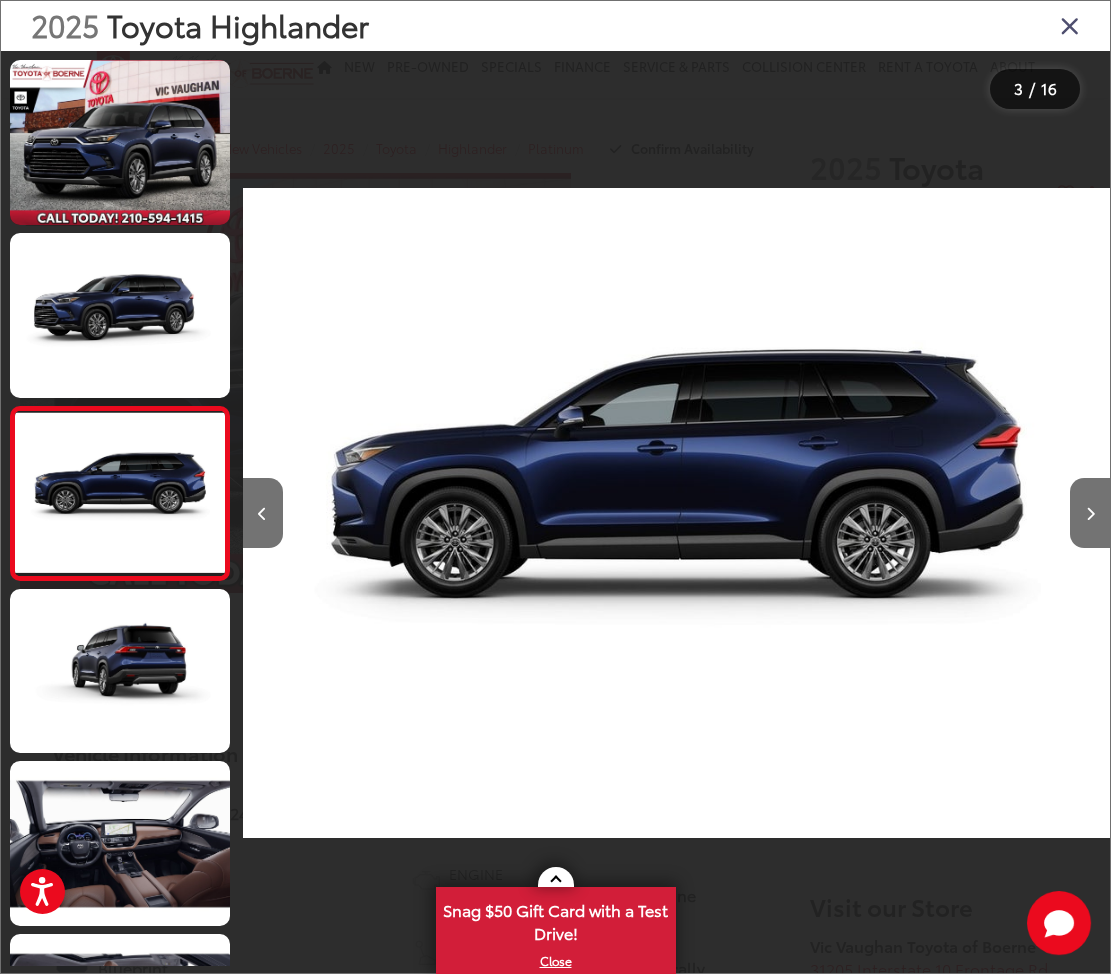 click at bounding box center (120, 315) 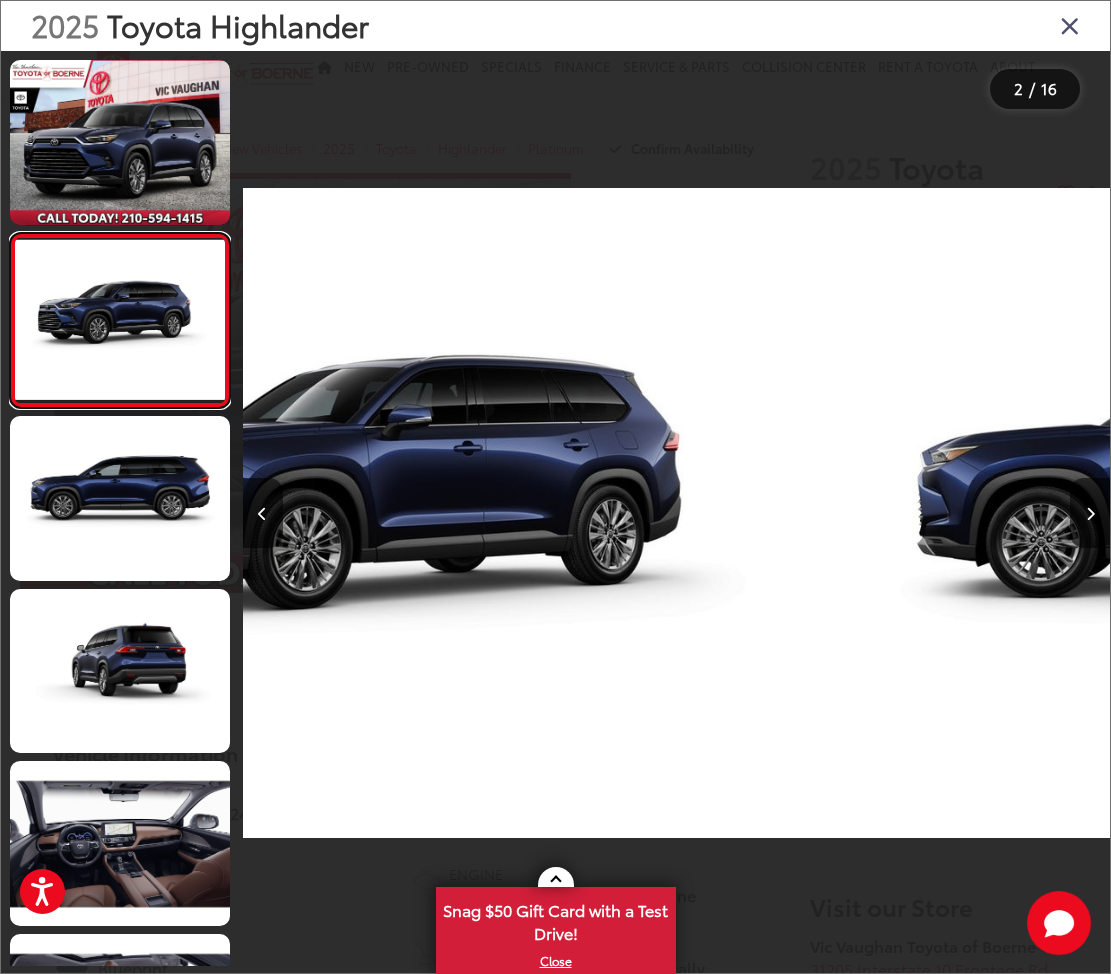 scroll, scrollTop: 0, scrollLeft: 867, axis: horizontal 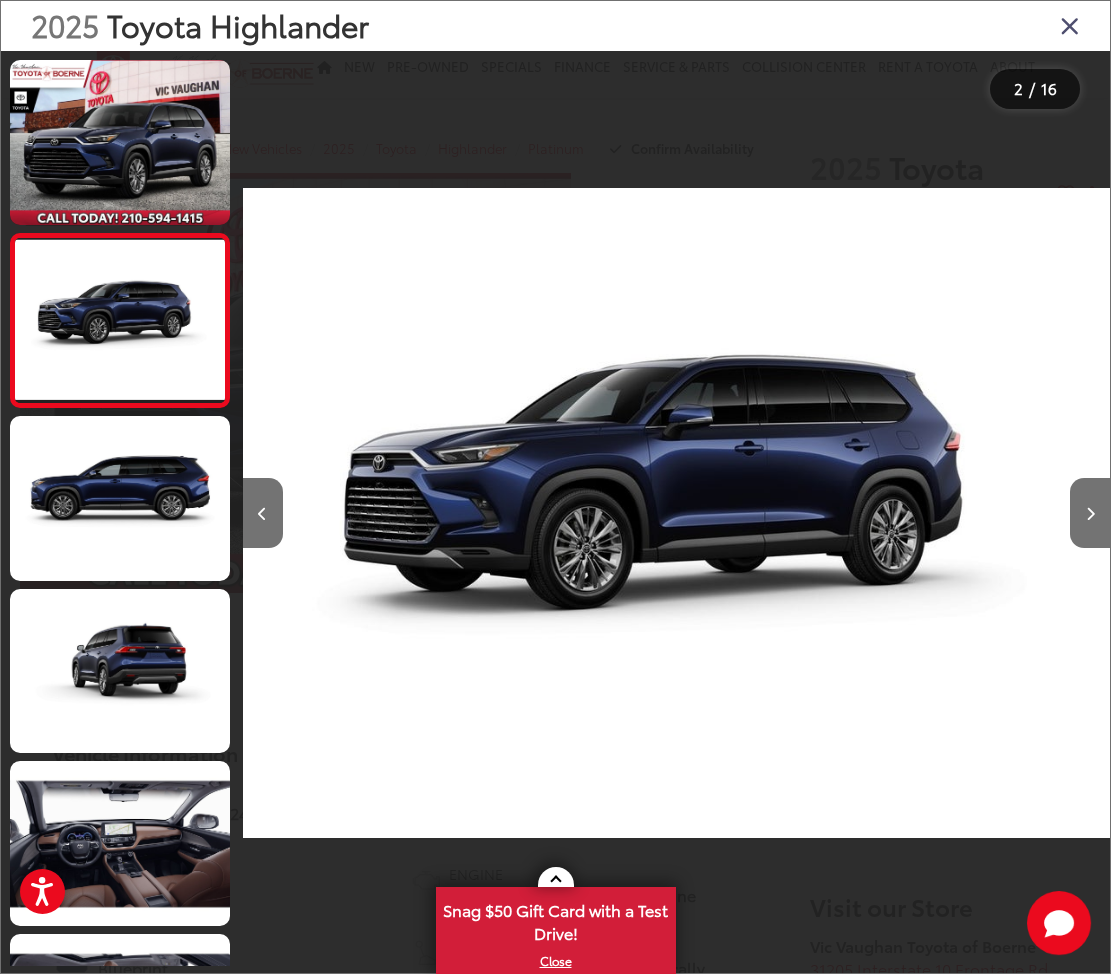 click at bounding box center (120, 498) 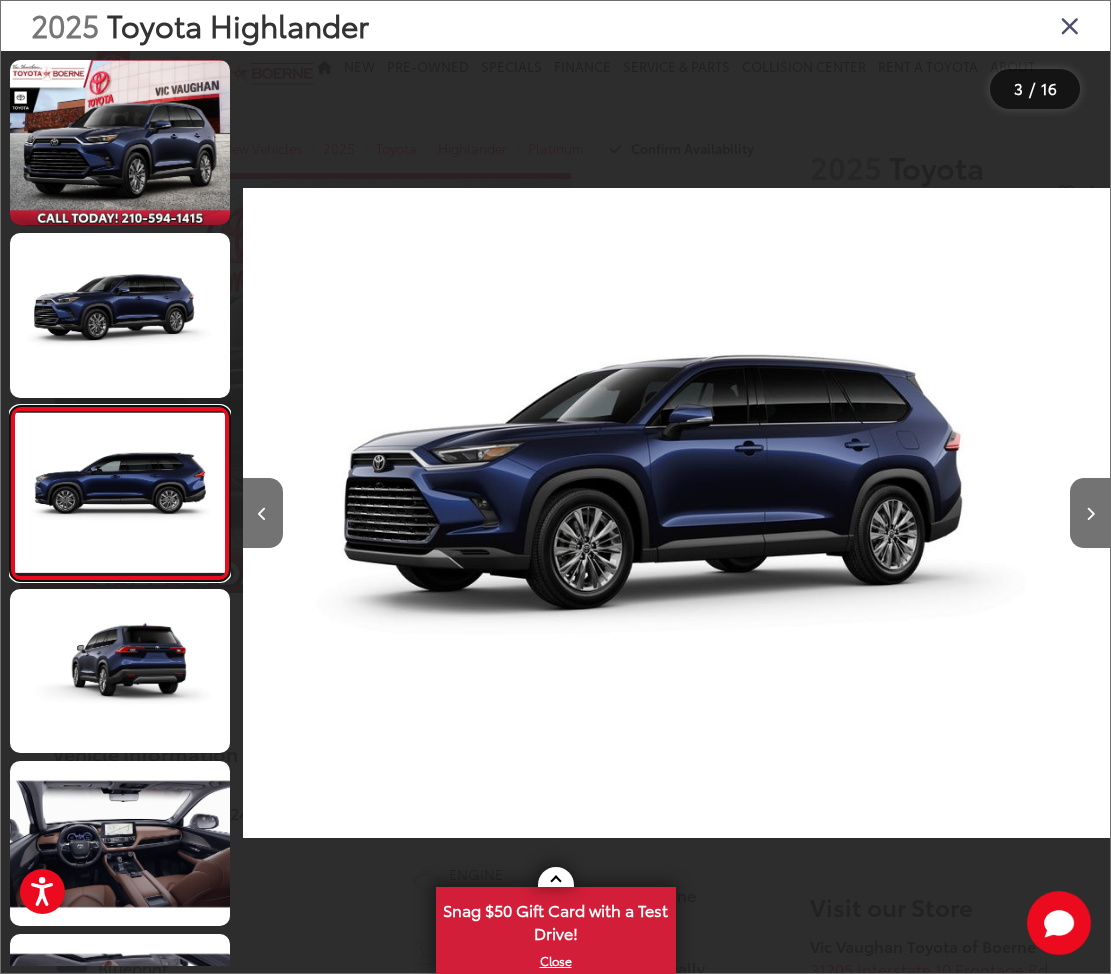 scroll, scrollTop: 0, scrollLeft: 1548, axis: horizontal 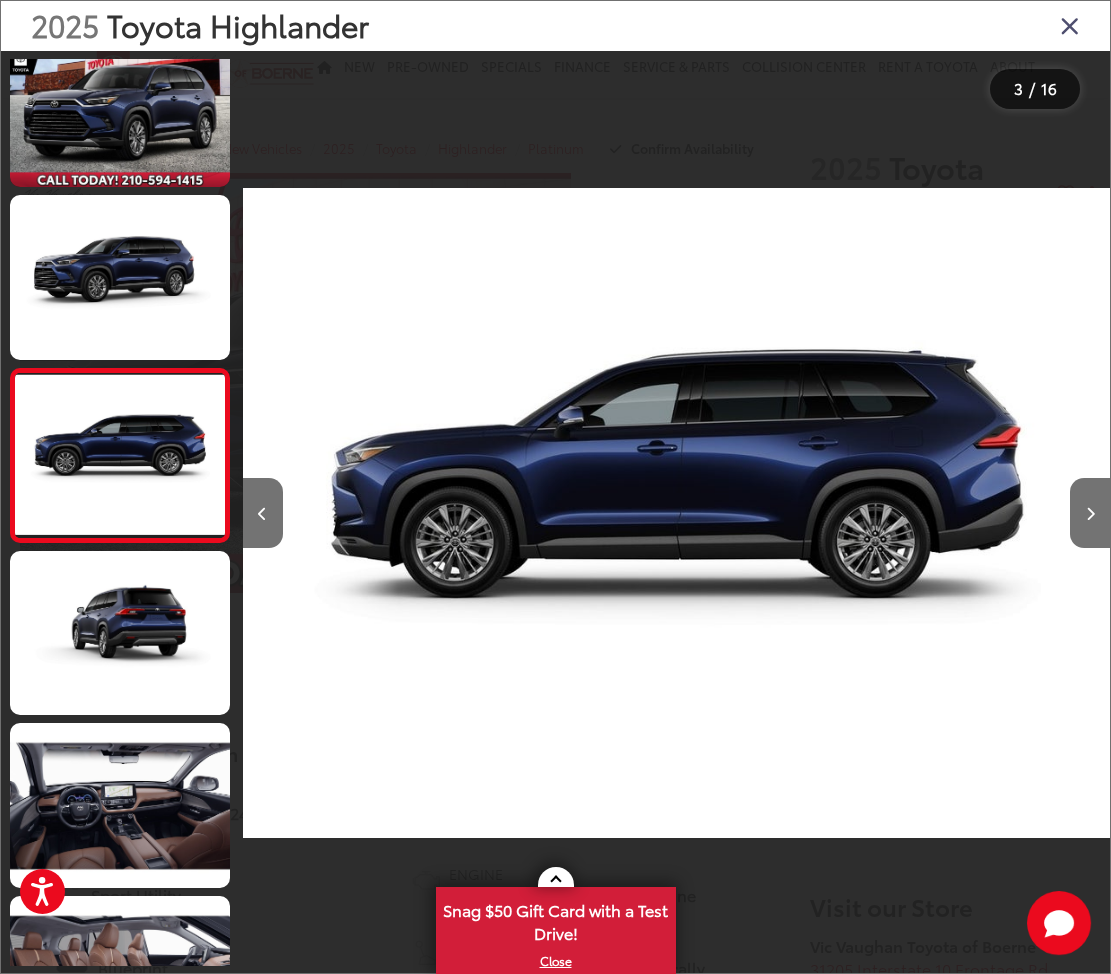 click at bounding box center (120, 633) 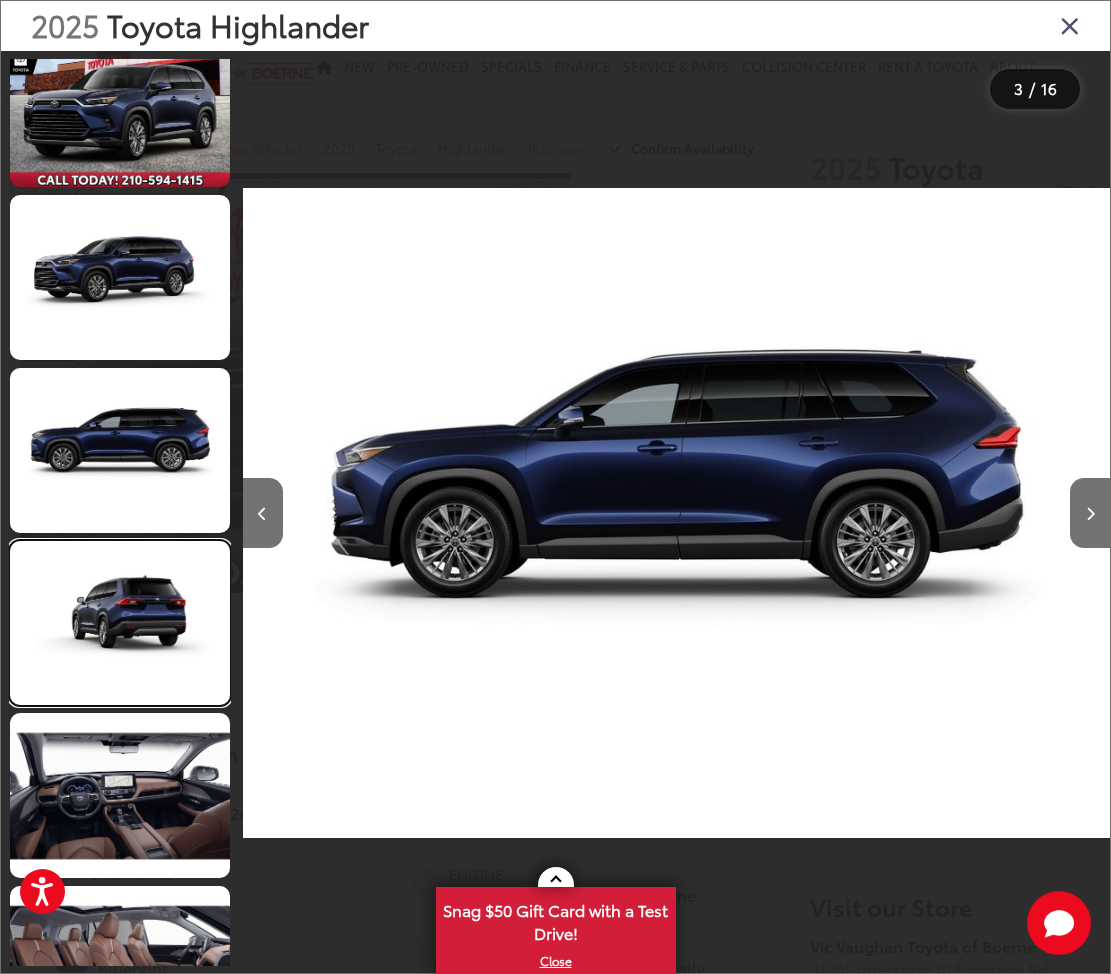 scroll, scrollTop: 0, scrollLeft: 2020, axis: horizontal 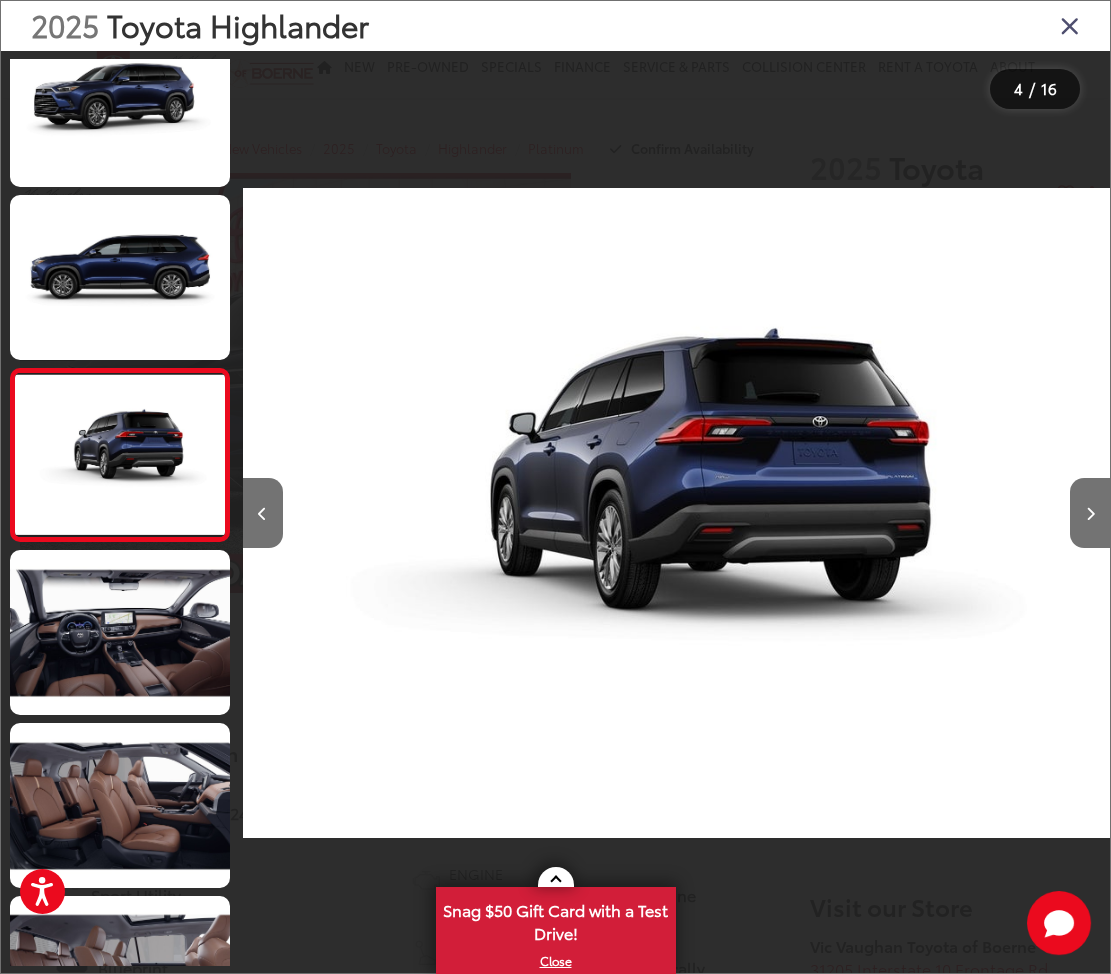 click at bounding box center (120, 632) 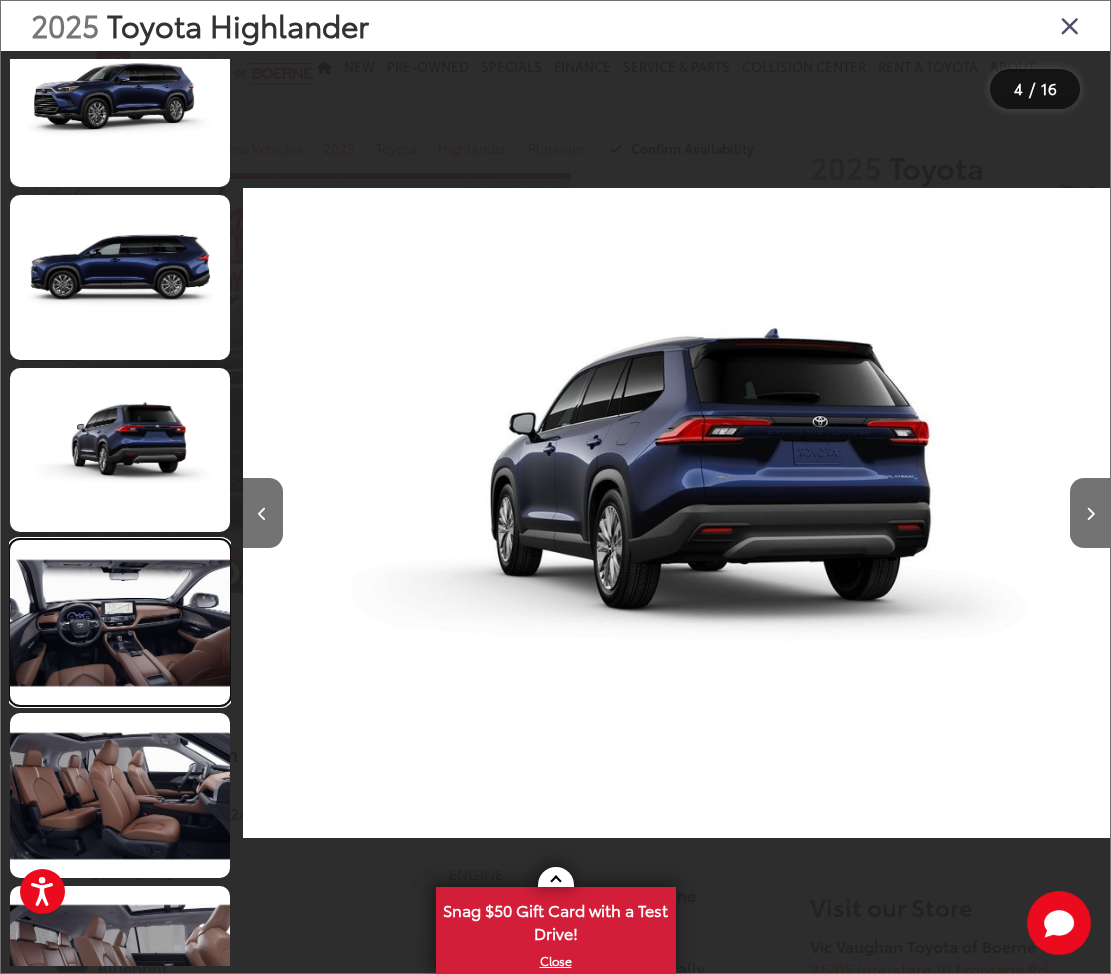 scroll, scrollTop: 0, scrollLeft: 3331, axis: horizontal 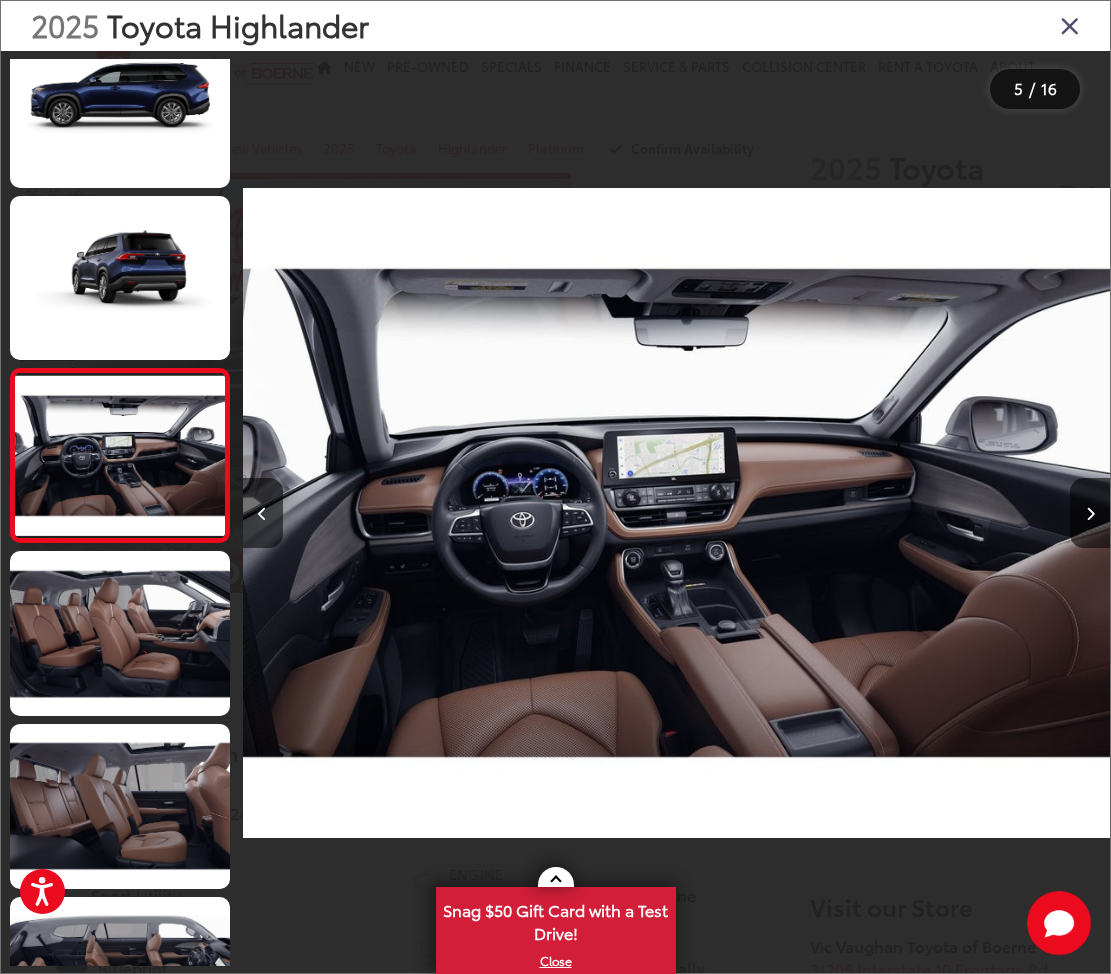 click at bounding box center (120, 806) 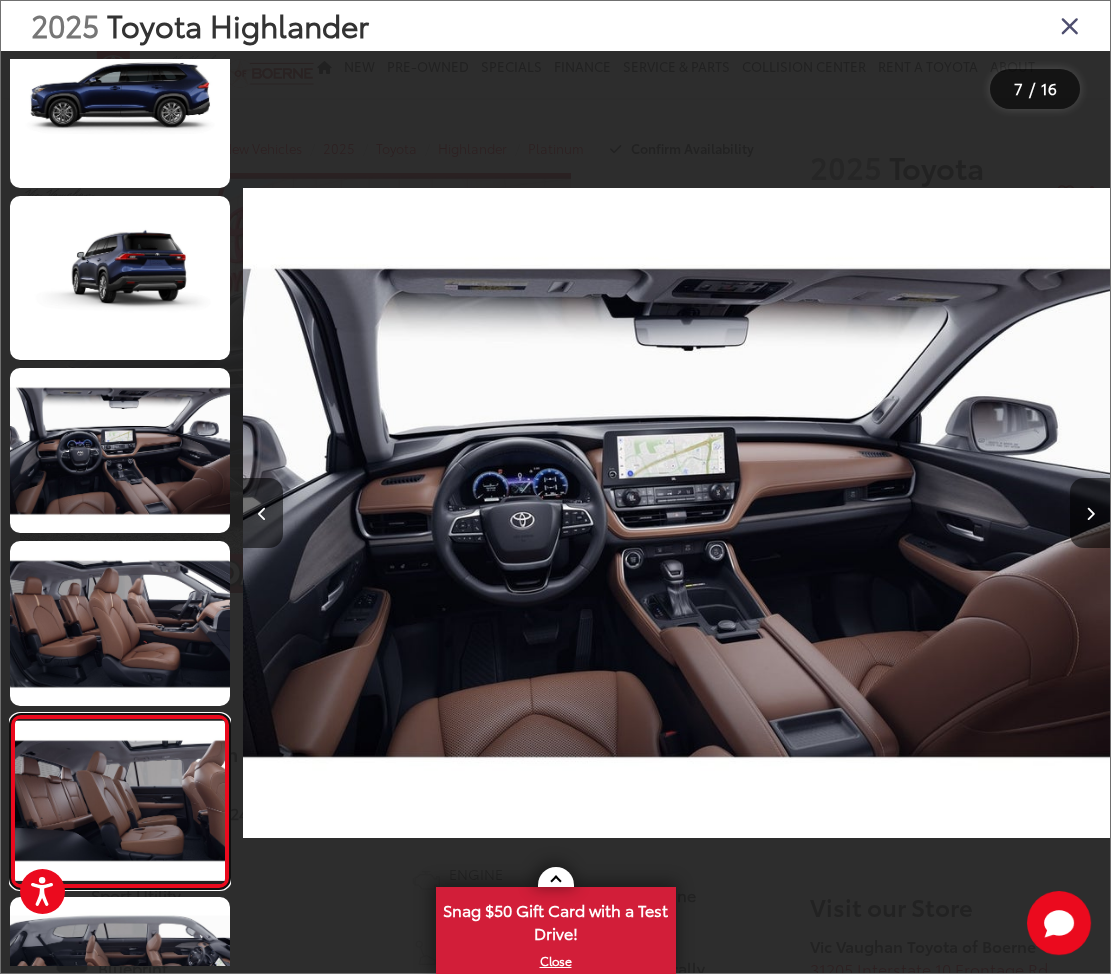scroll 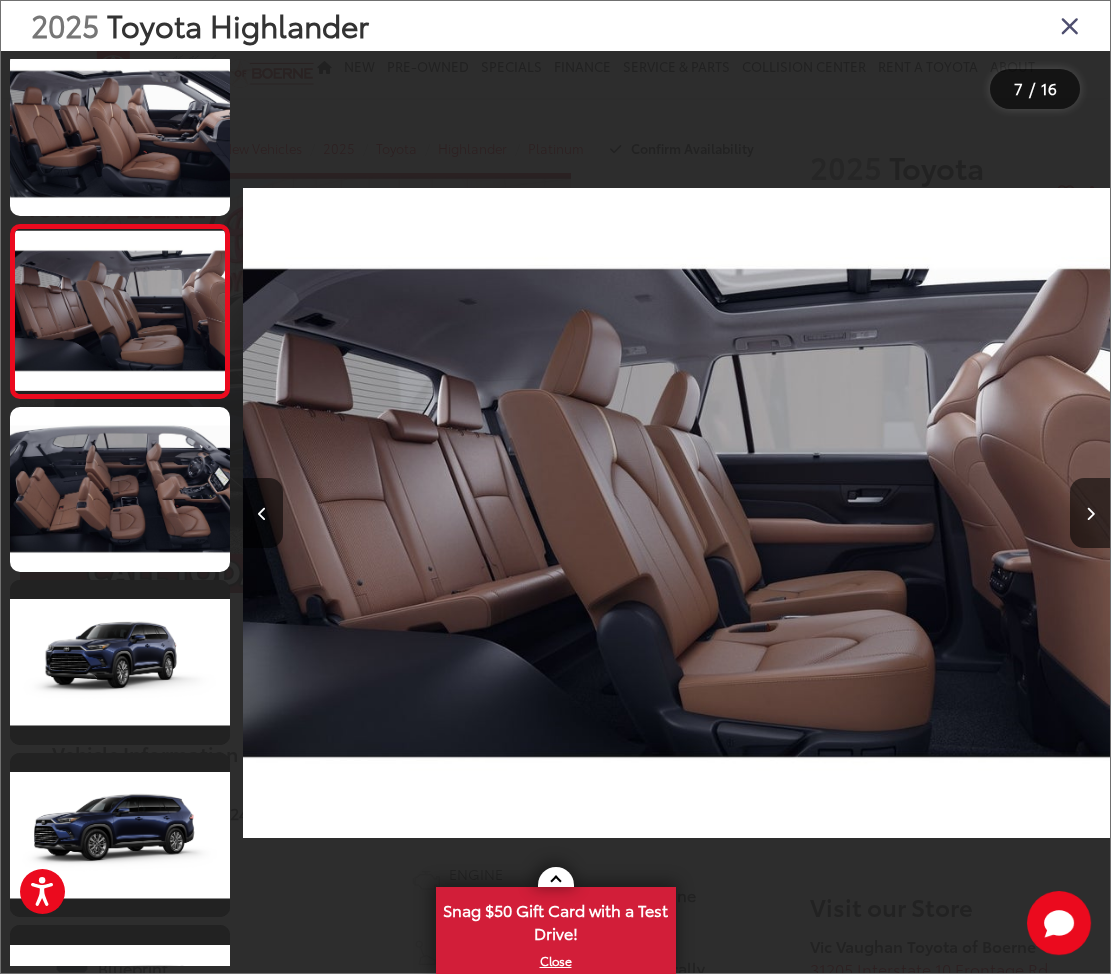 click at bounding box center [120, 662] 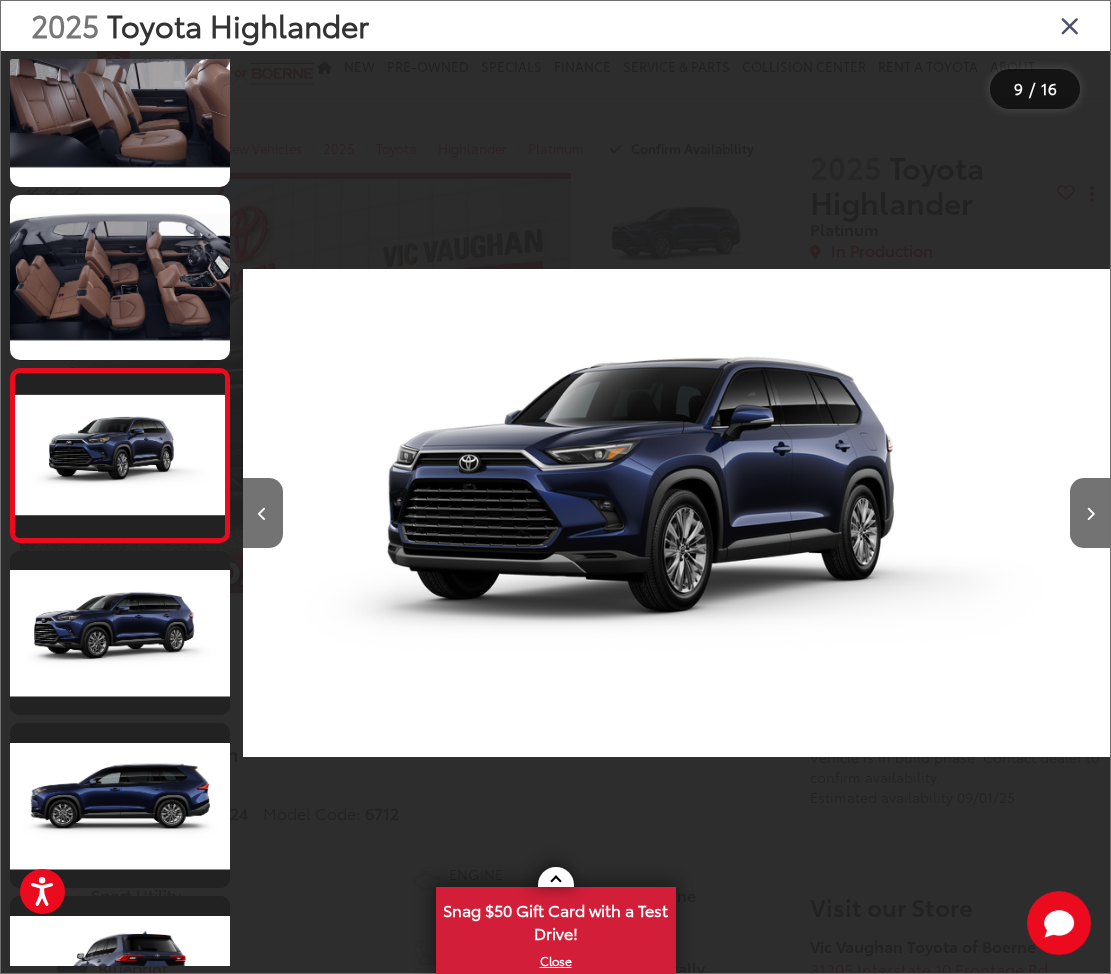 click at bounding box center (120, 633) 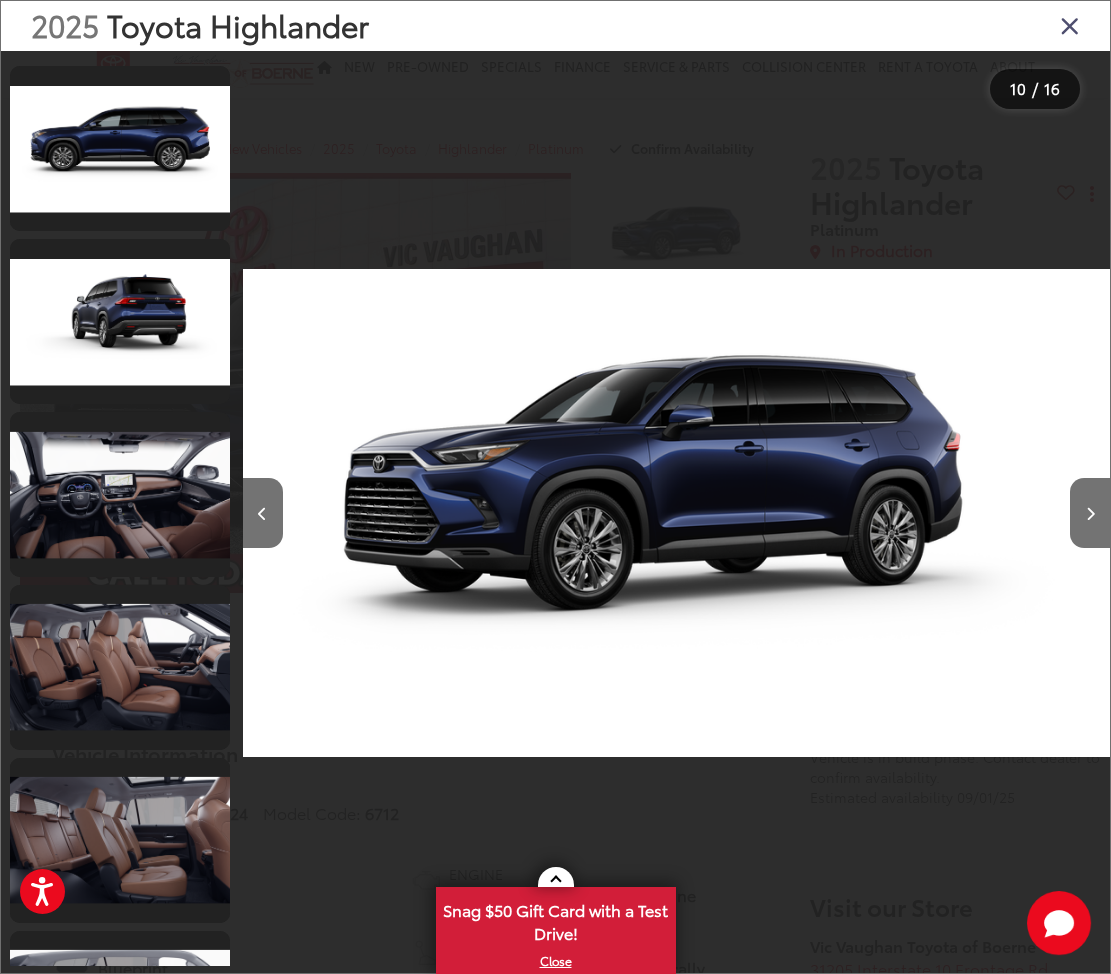 click at bounding box center [120, 494] 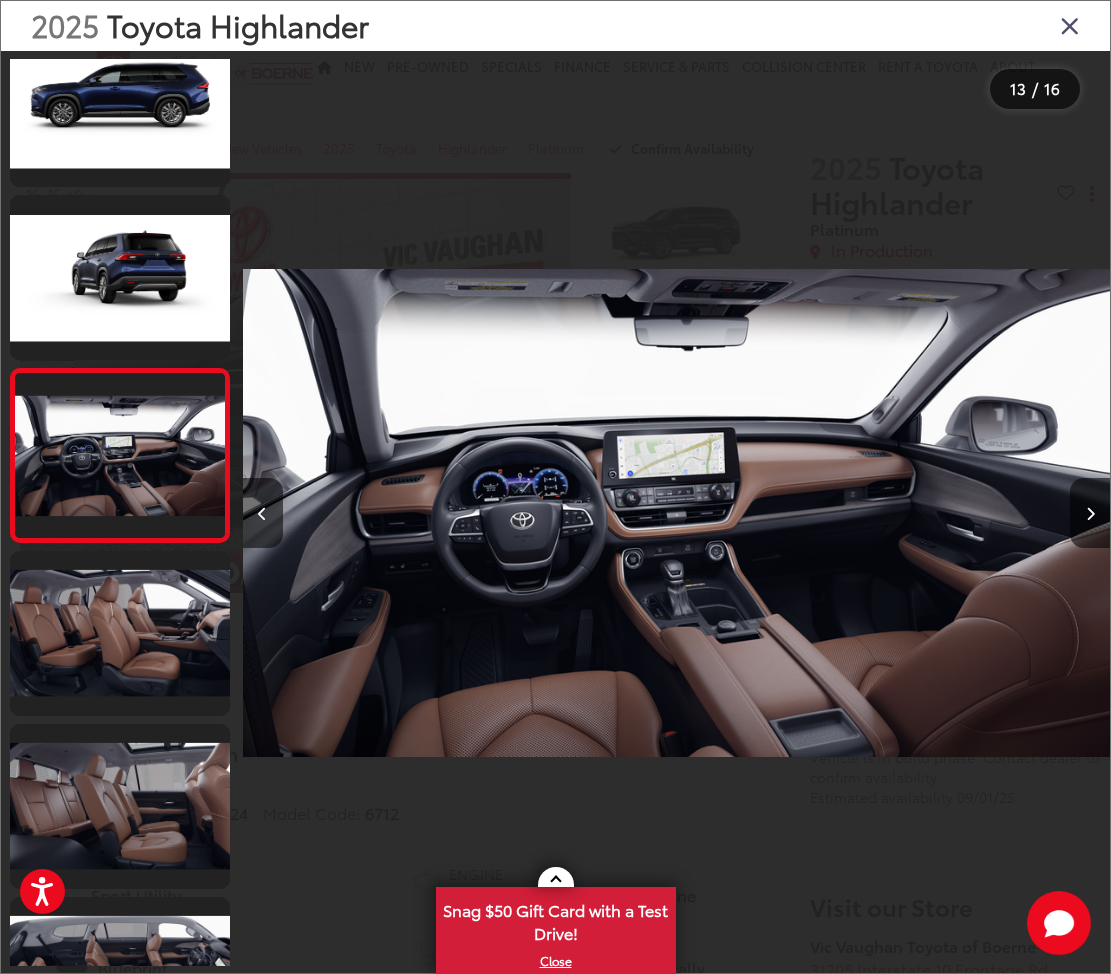 click at bounding box center [120, 633] 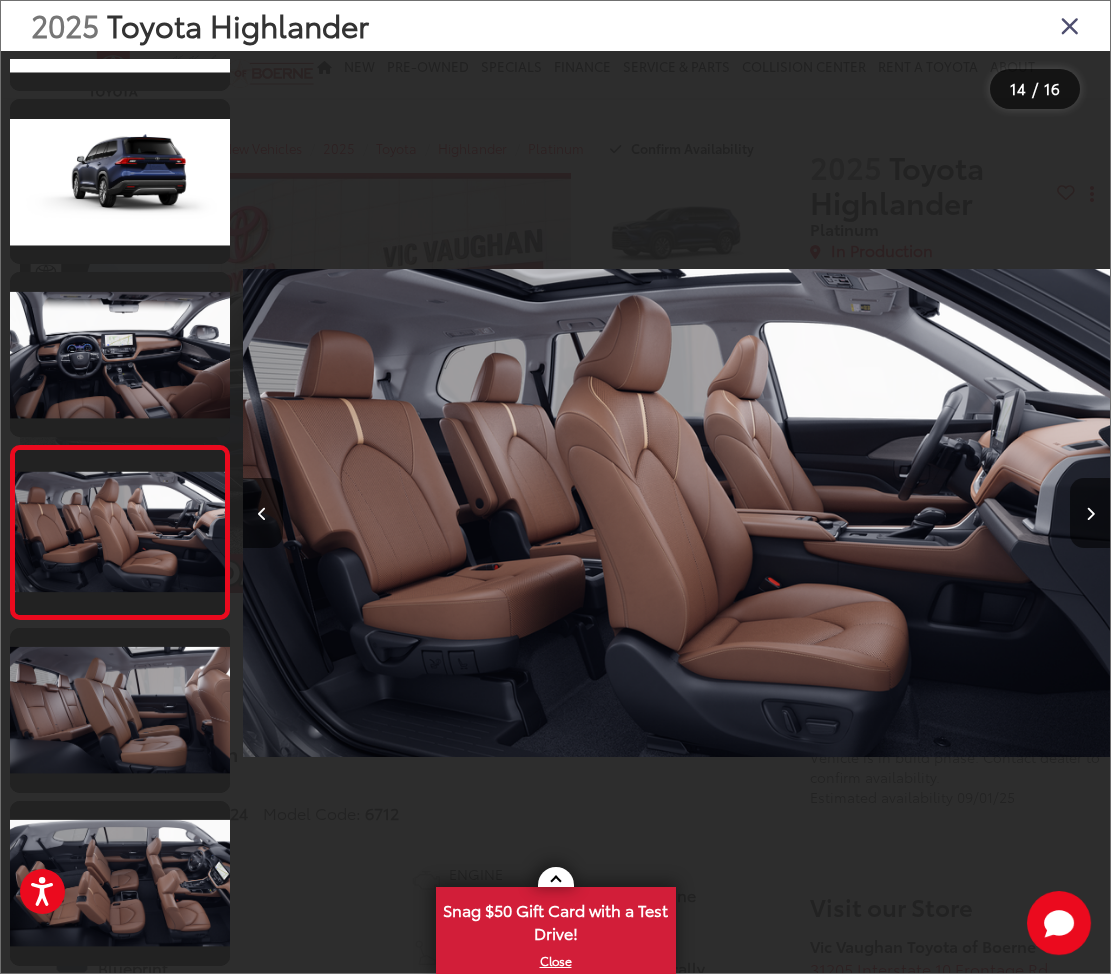 click at bounding box center [120, 710] 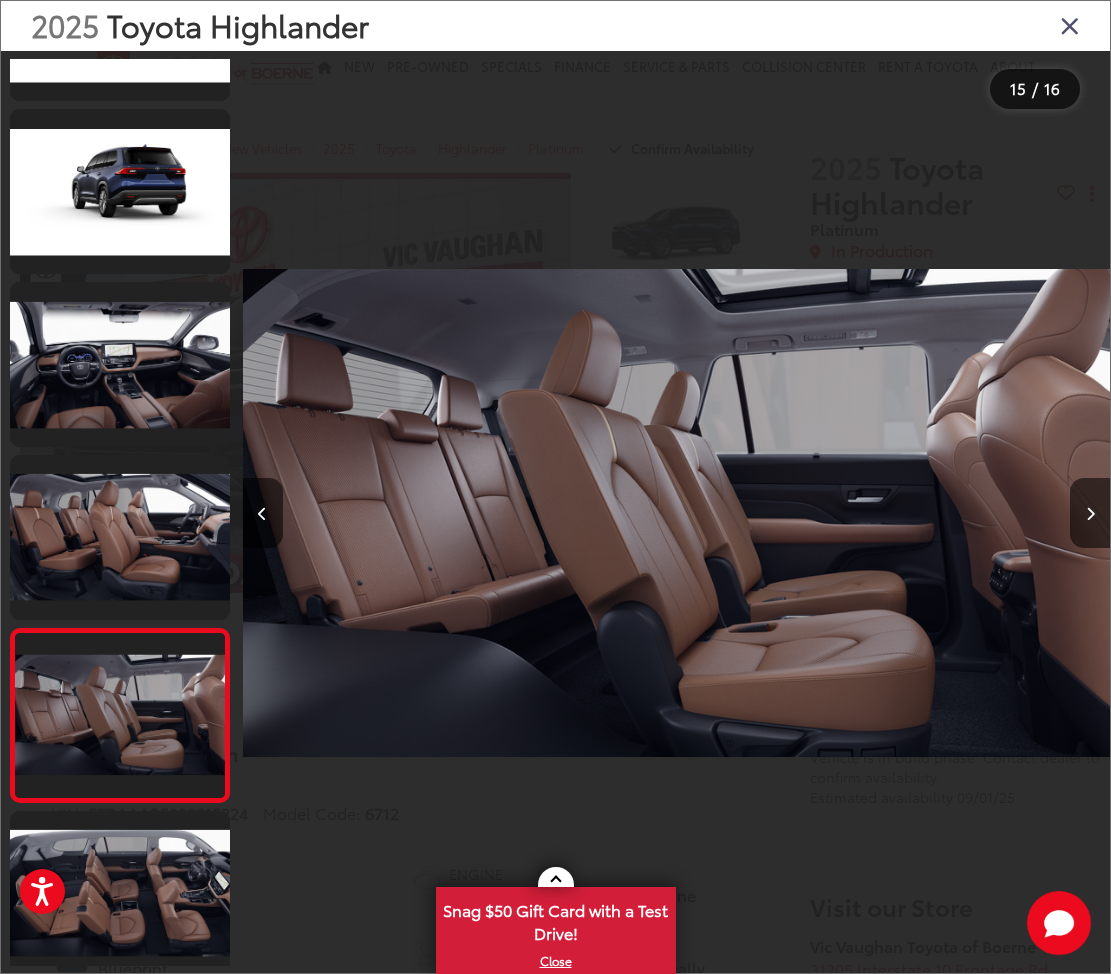 click at bounding box center [1090, 513] 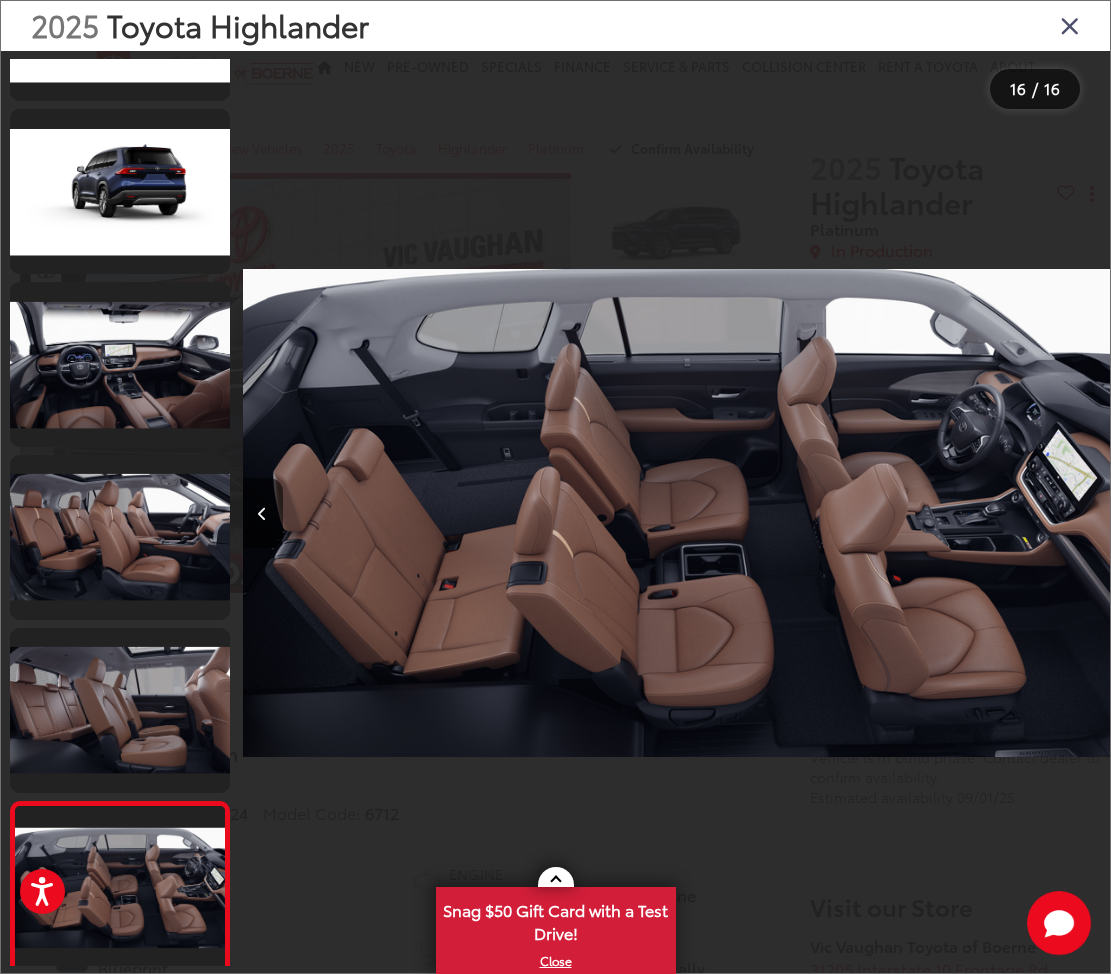 scroll, scrollTop: 6, scrollLeft: 0, axis: vertical 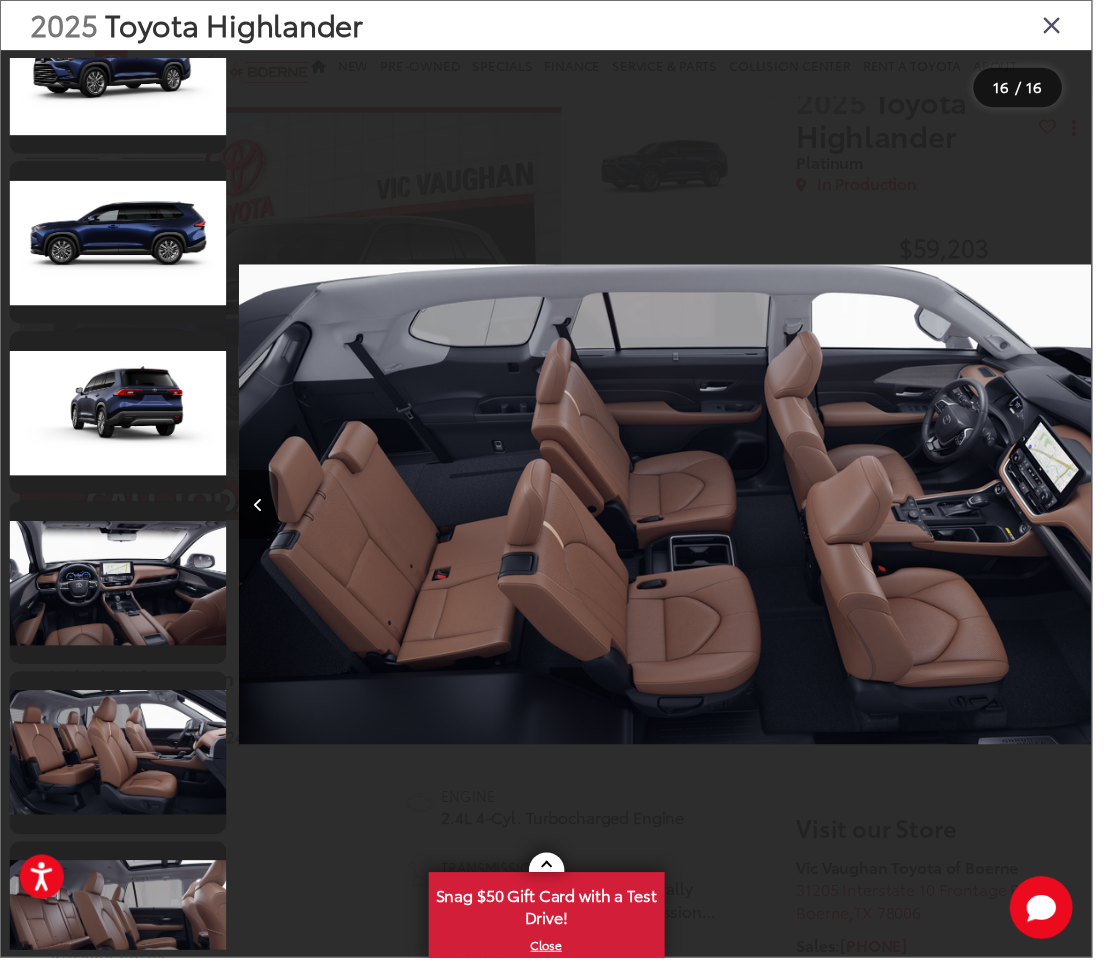click at bounding box center [120, 765] 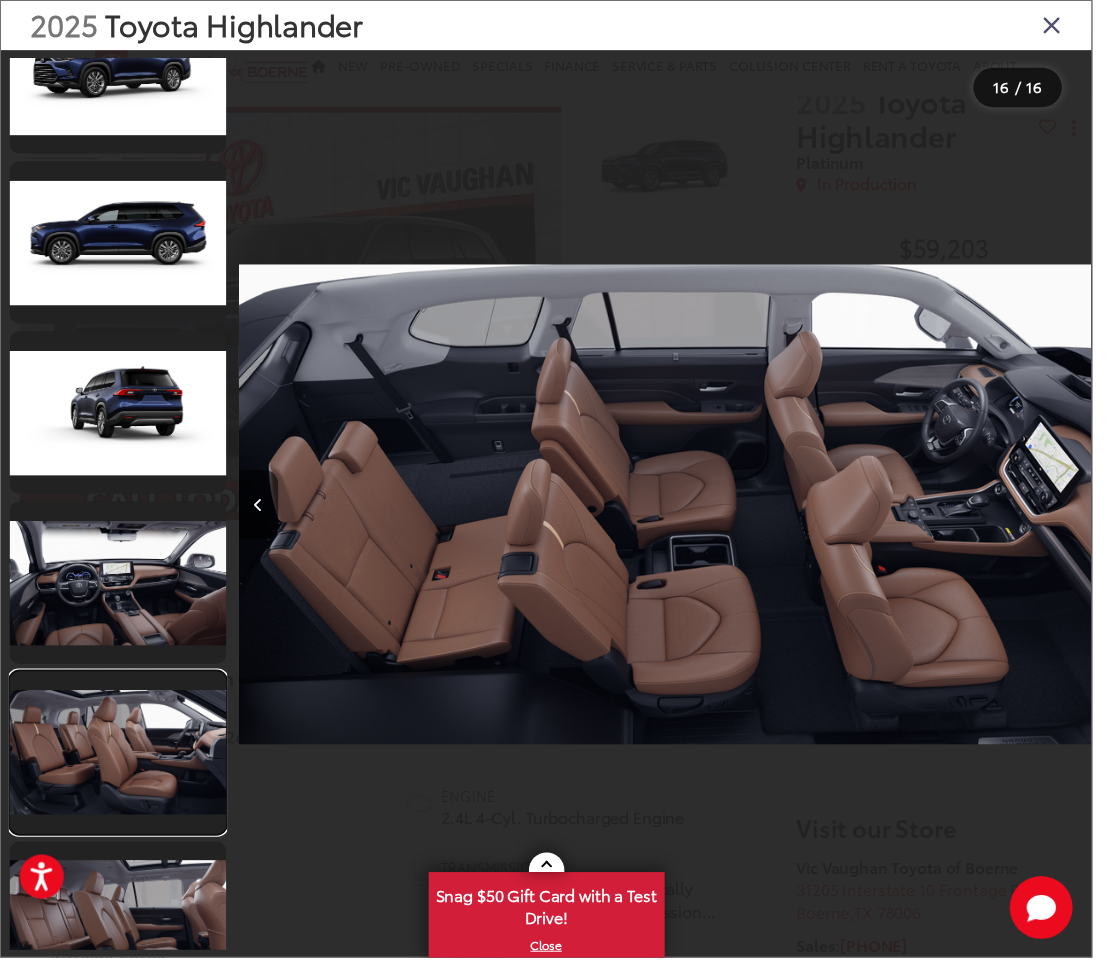 scroll, scrollTop: 0, scrollLeft: 11871, axis: horizontal 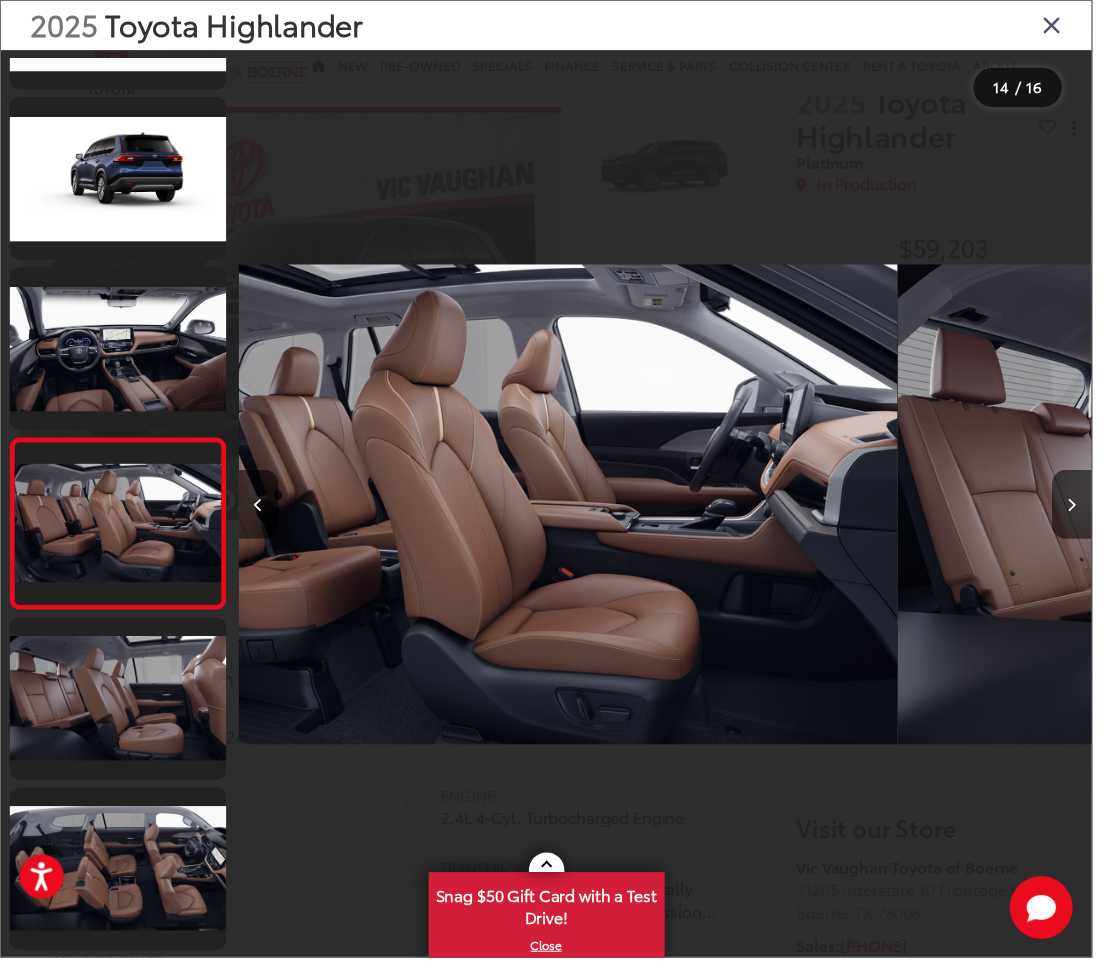 click at bounding box center (120, 710) 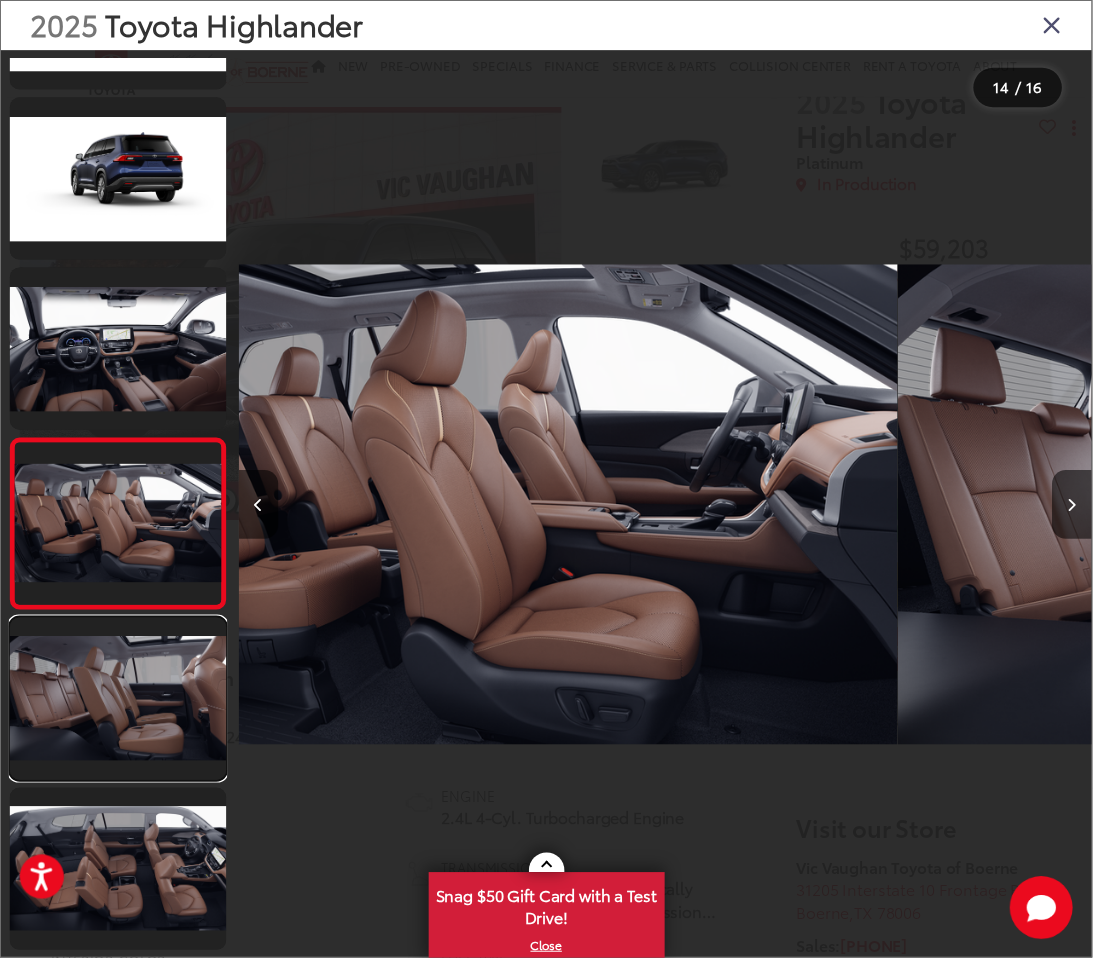 scroll, scrollTop: 1880, scrollLeft: 0, axis: vertical 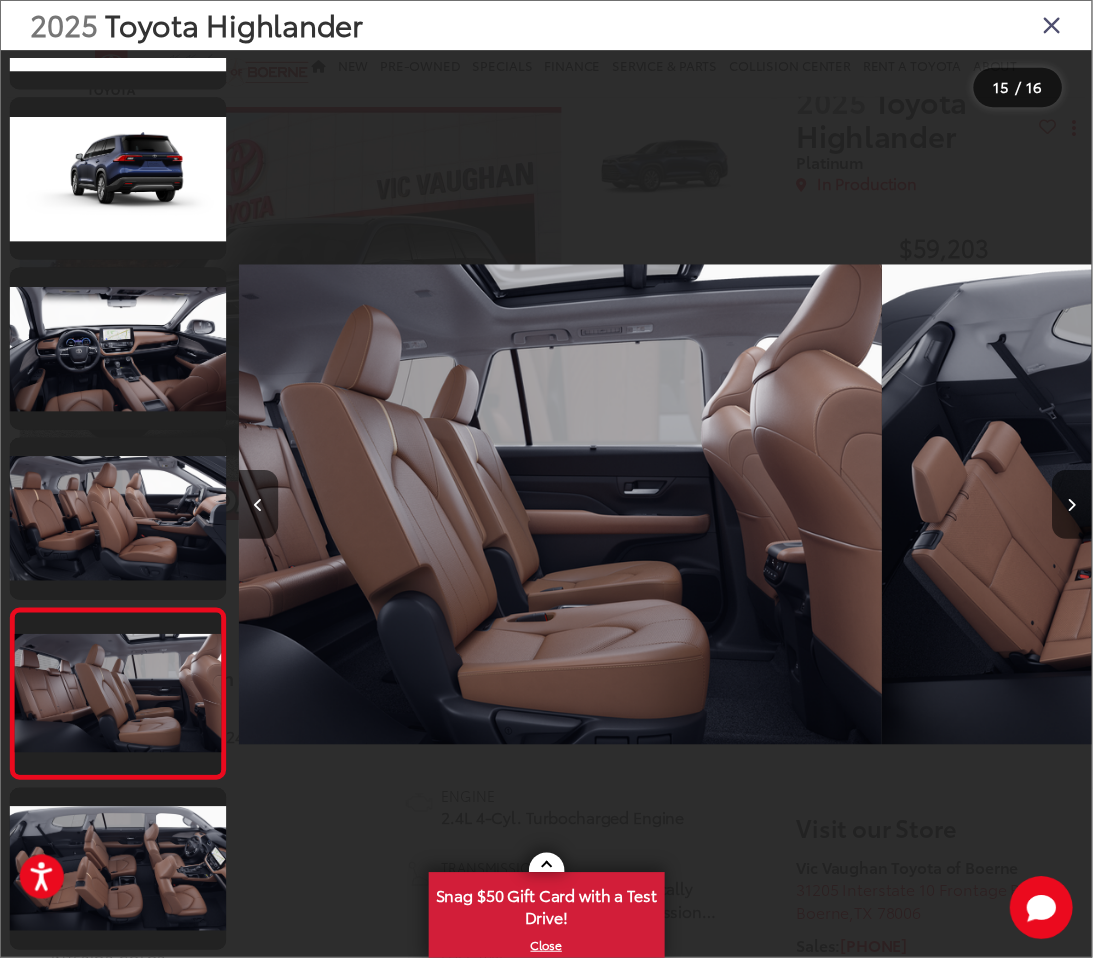 click at bounding box center (1070, 25) 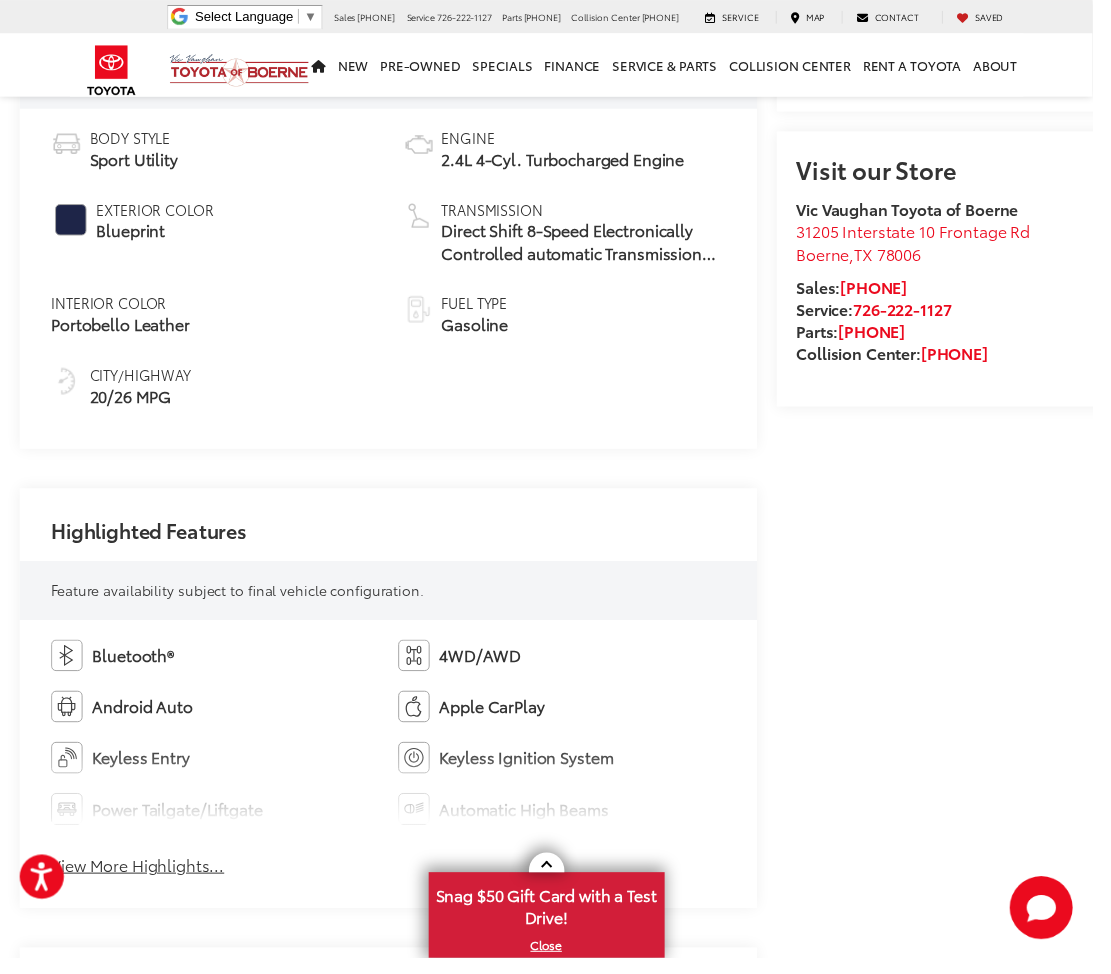 scroll, scrollTop: 751, scrollLeft: 0, axis: vertical 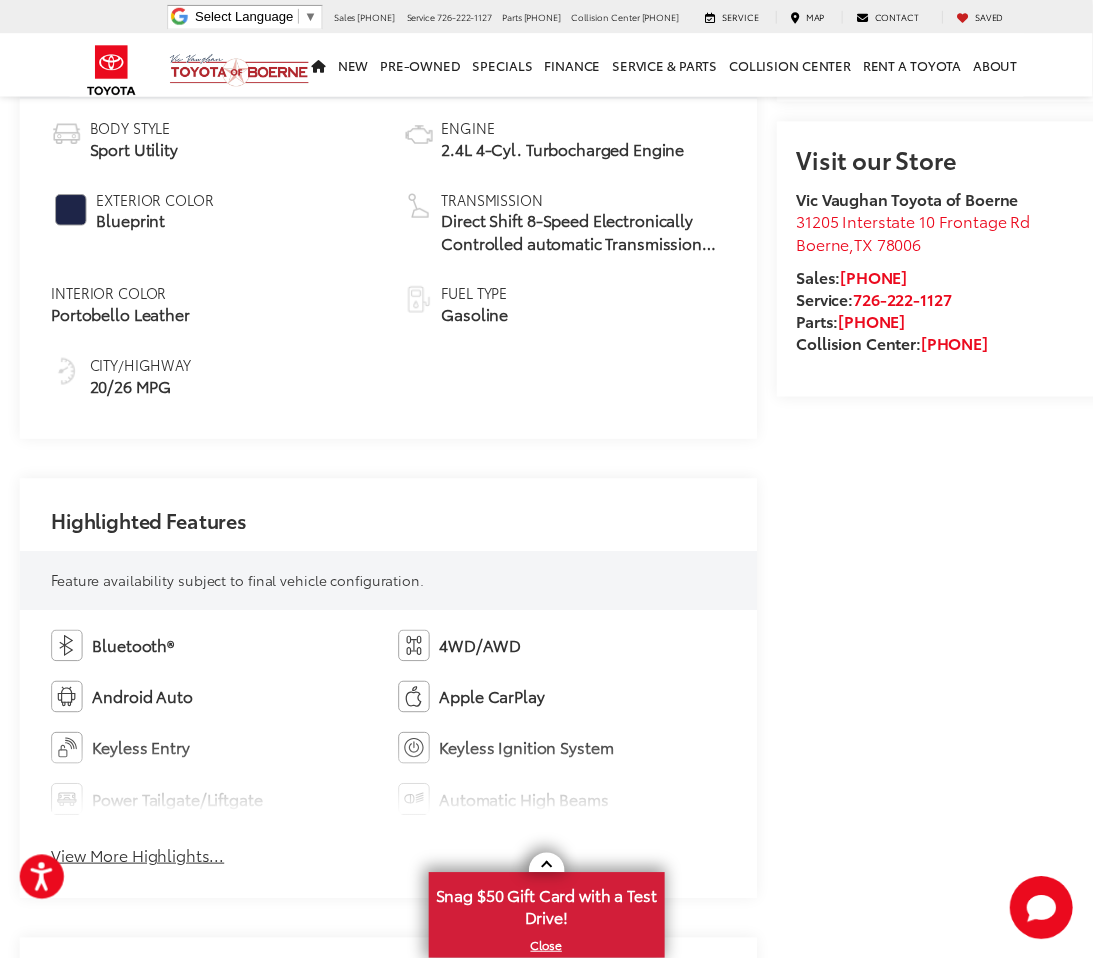 click on "View More Highlights..." at bounding box center (140, 869) 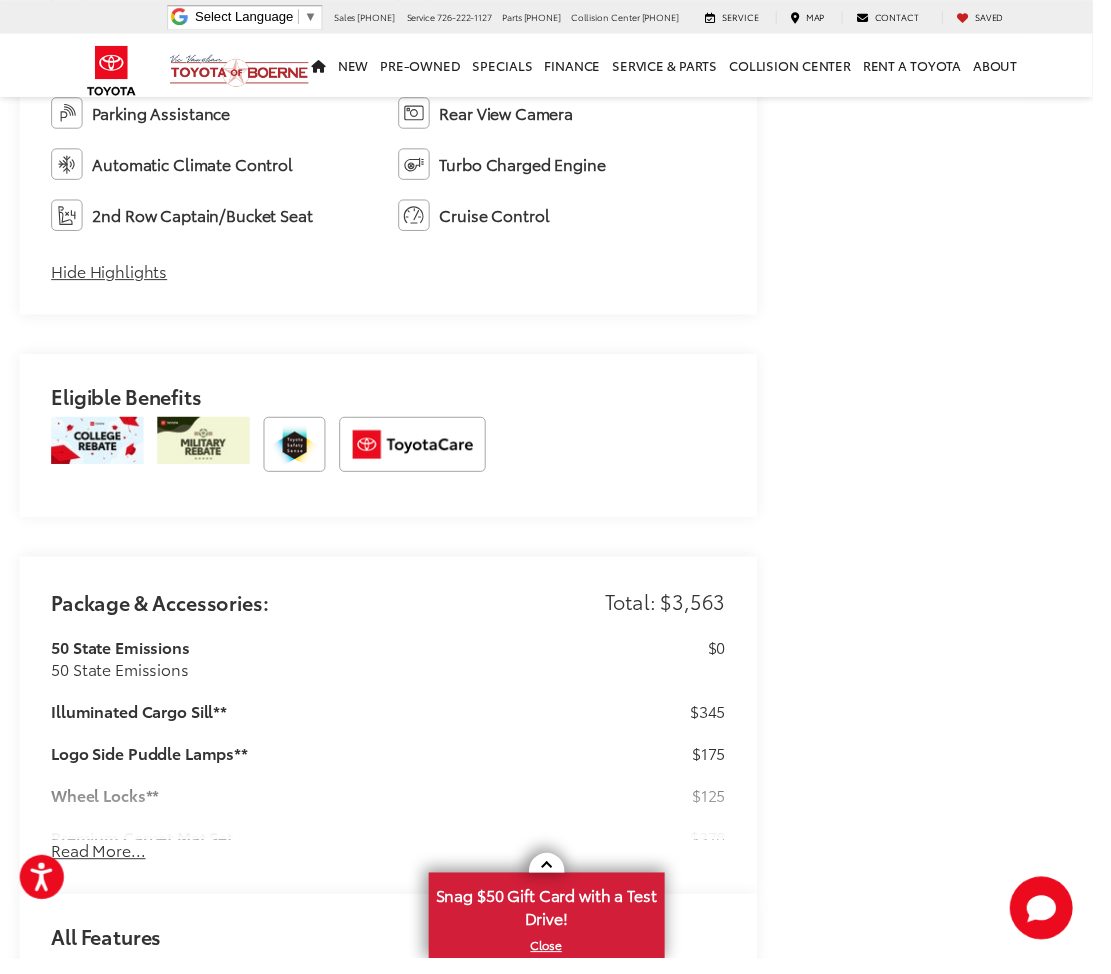 scroll, scrollTop: 1562, scrollLeft: 0, axis: vertical 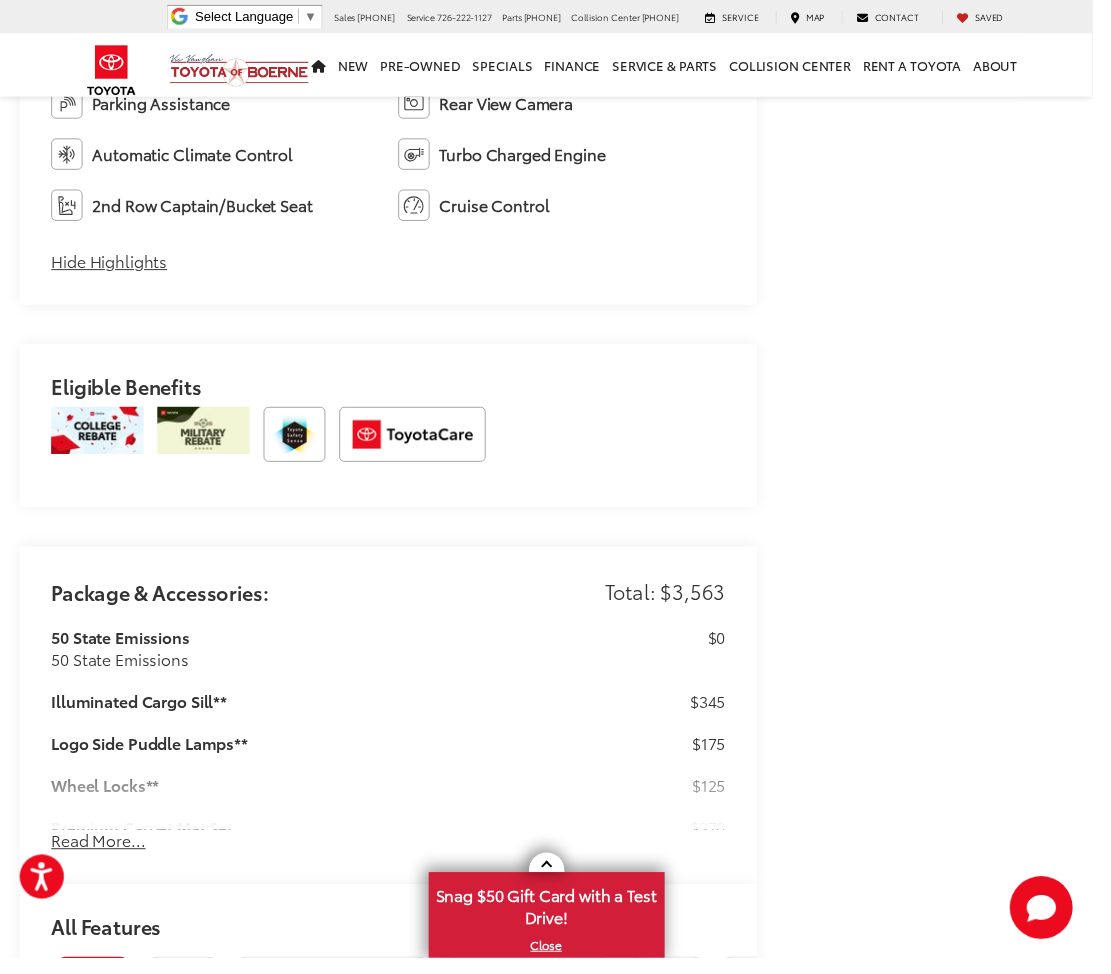 click on "Read More..." at bounding box center [100, 855] 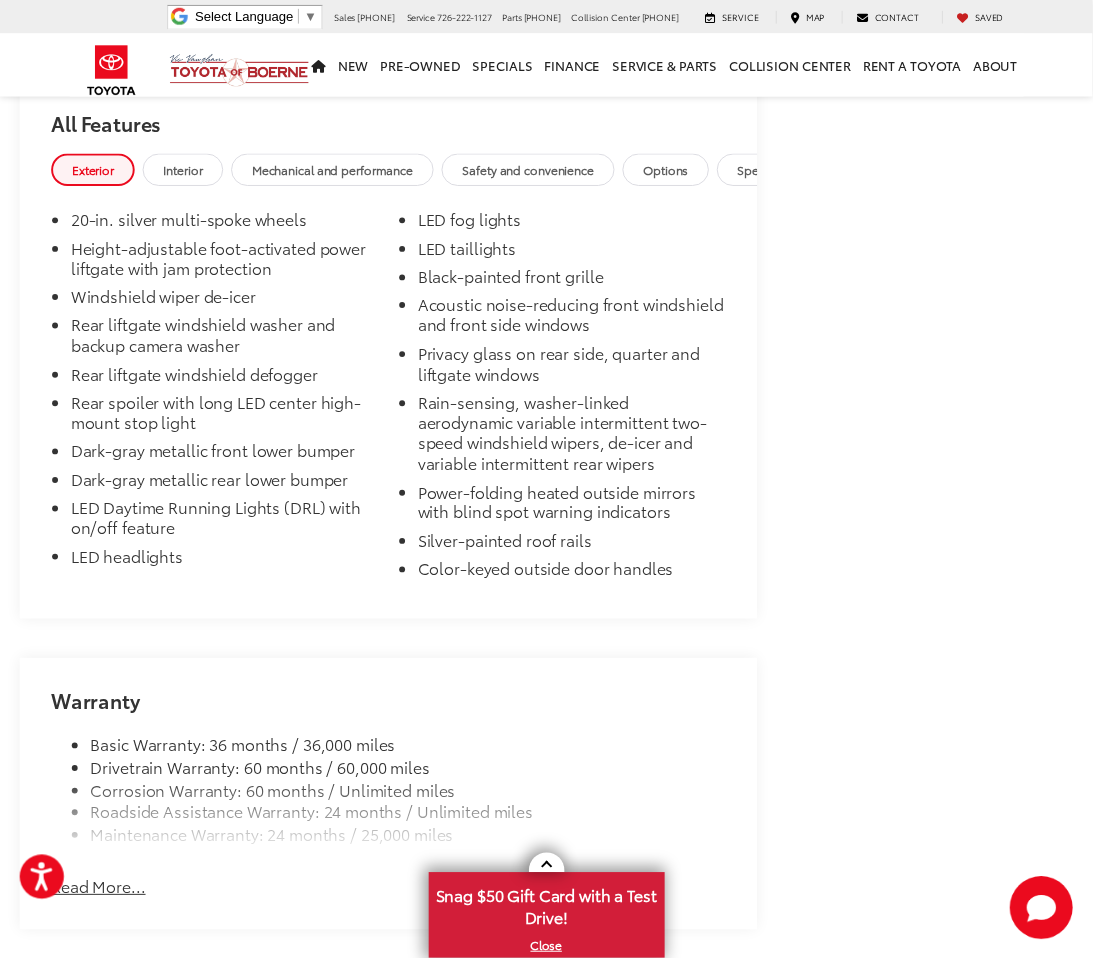 scroll, scrollTop: 3922, scrollLeft: 0, axis: vertical 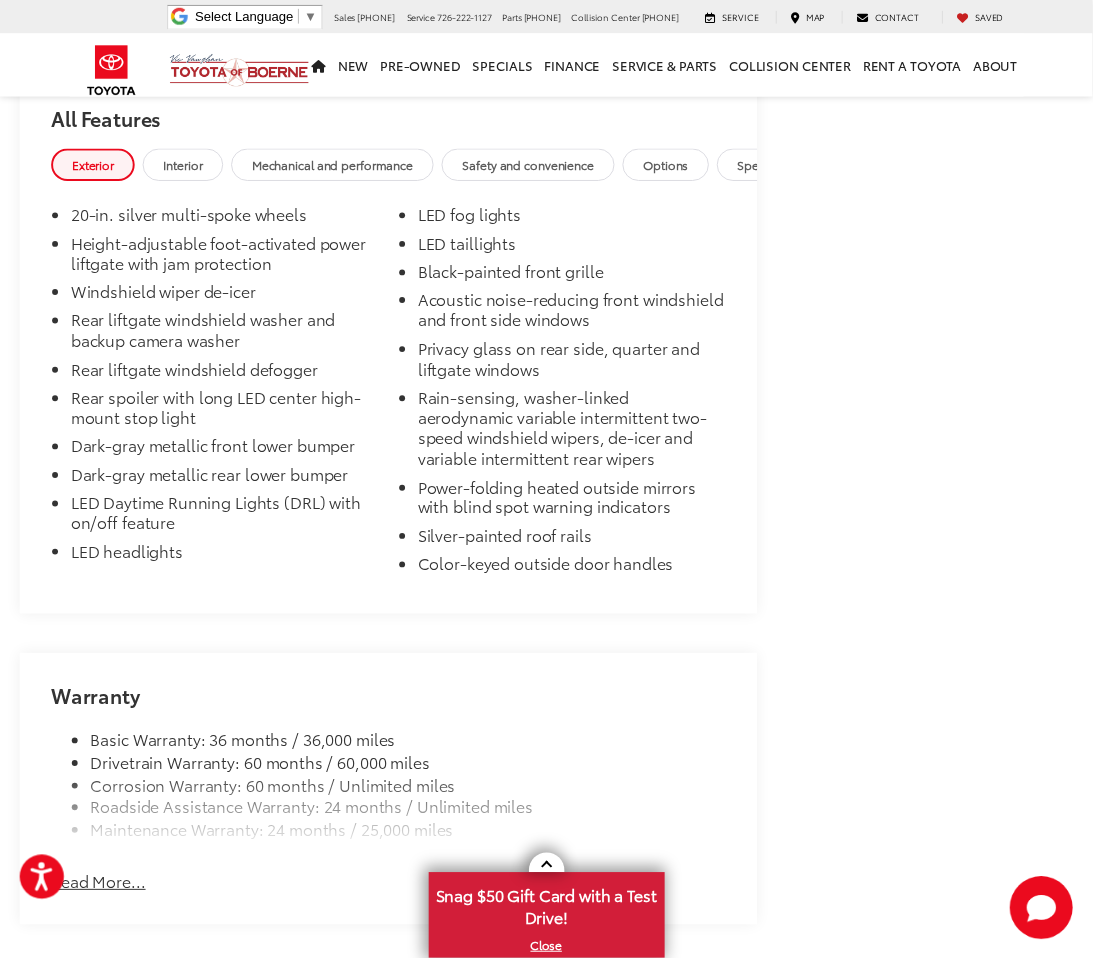 click on "Read More..." at bounding box center [100, 896] 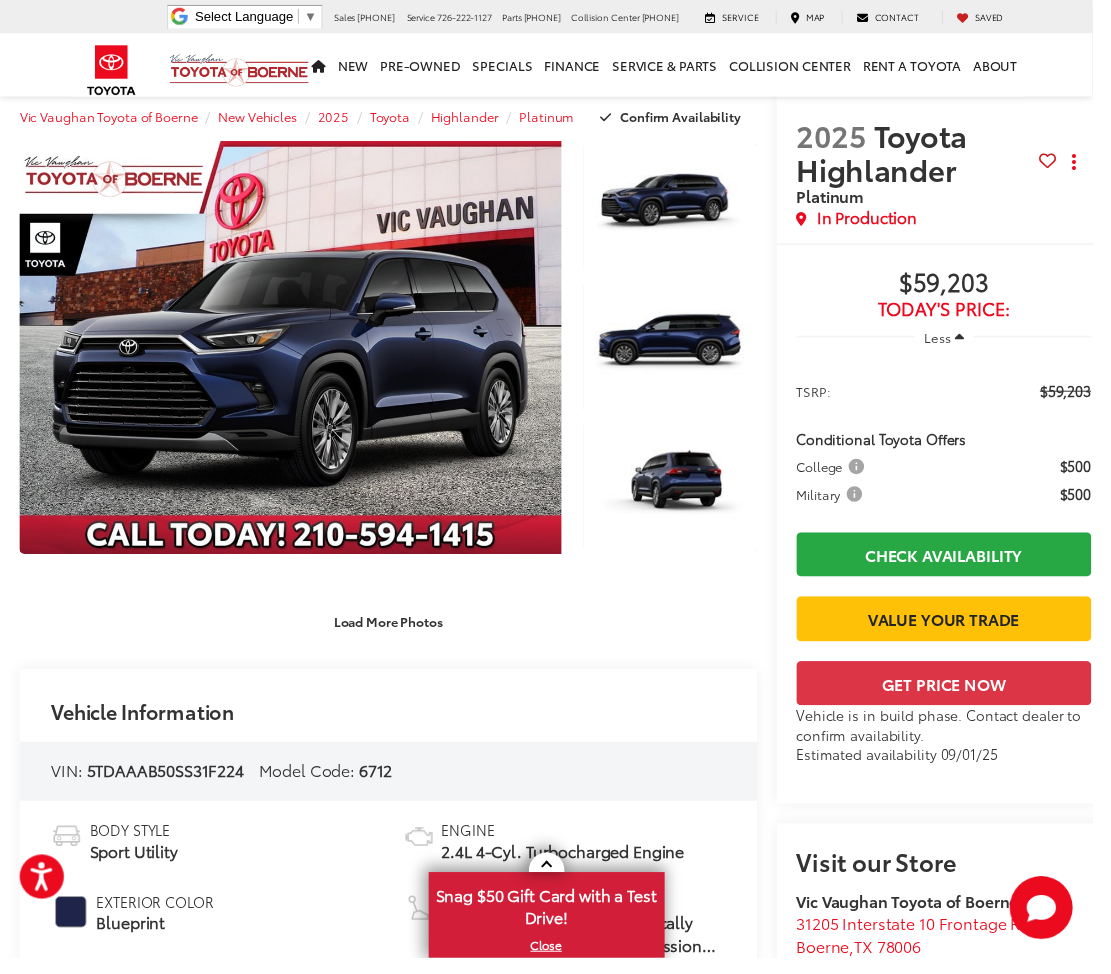 scroll, scrollTop: 0, scrollLeft: 0, axis: both 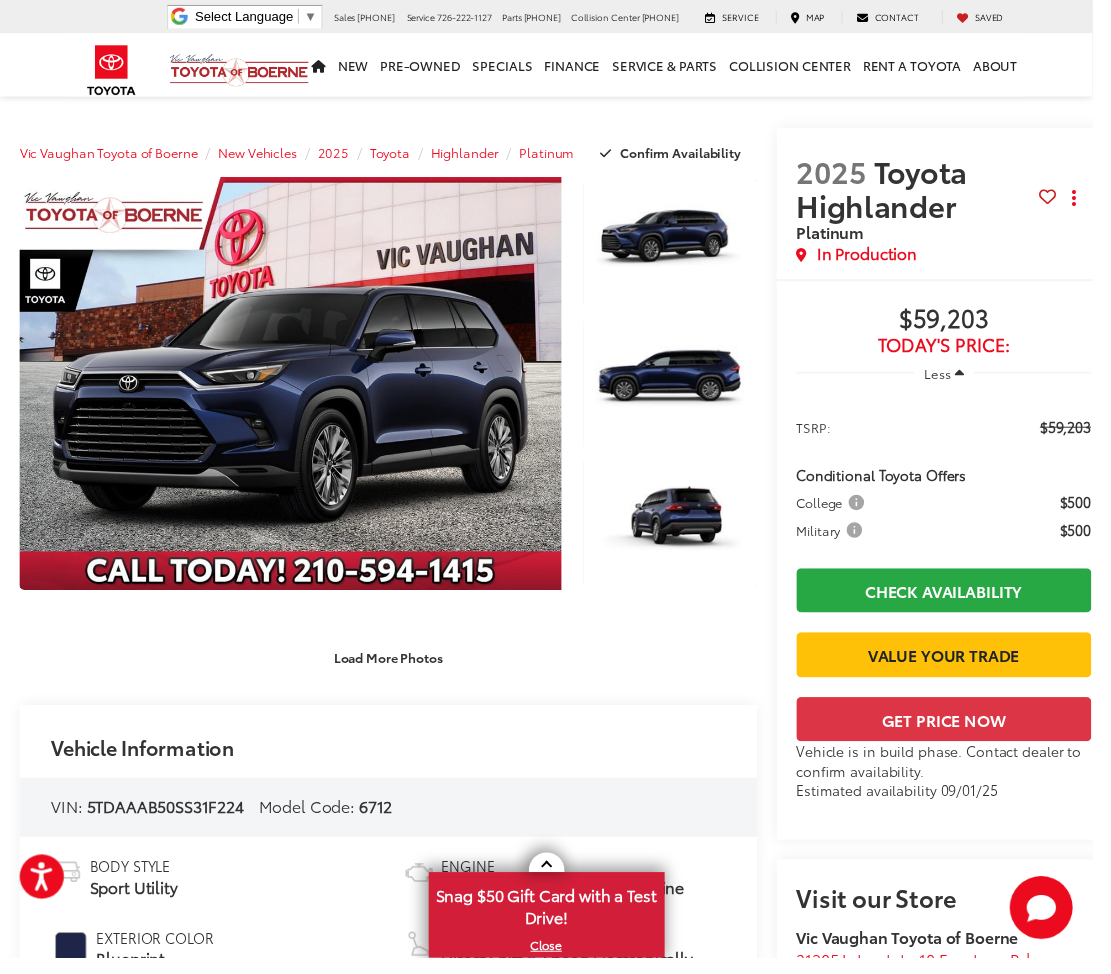 click on "Less" at bounding box center (953, 379) 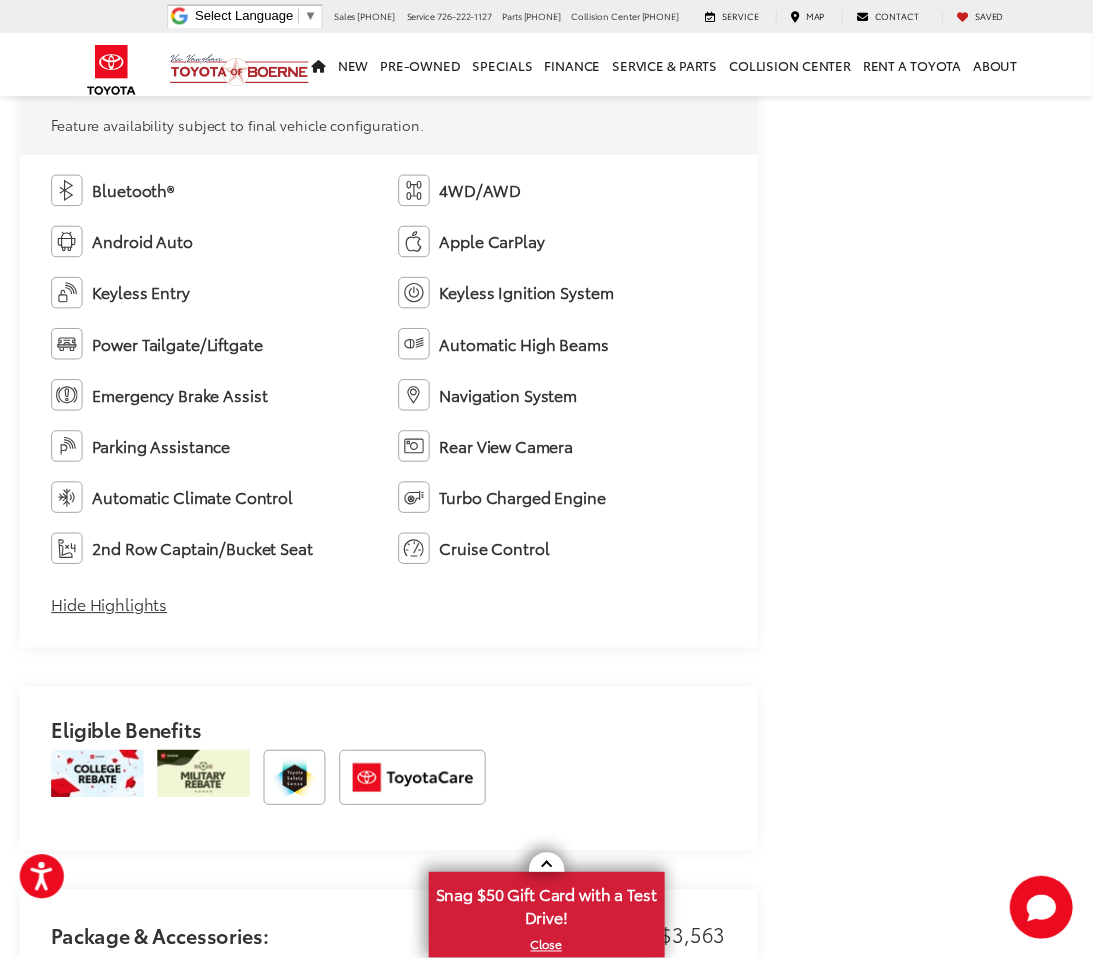scroll, scrollTop: 1249, scrollLeft: 0, axis: vertical 